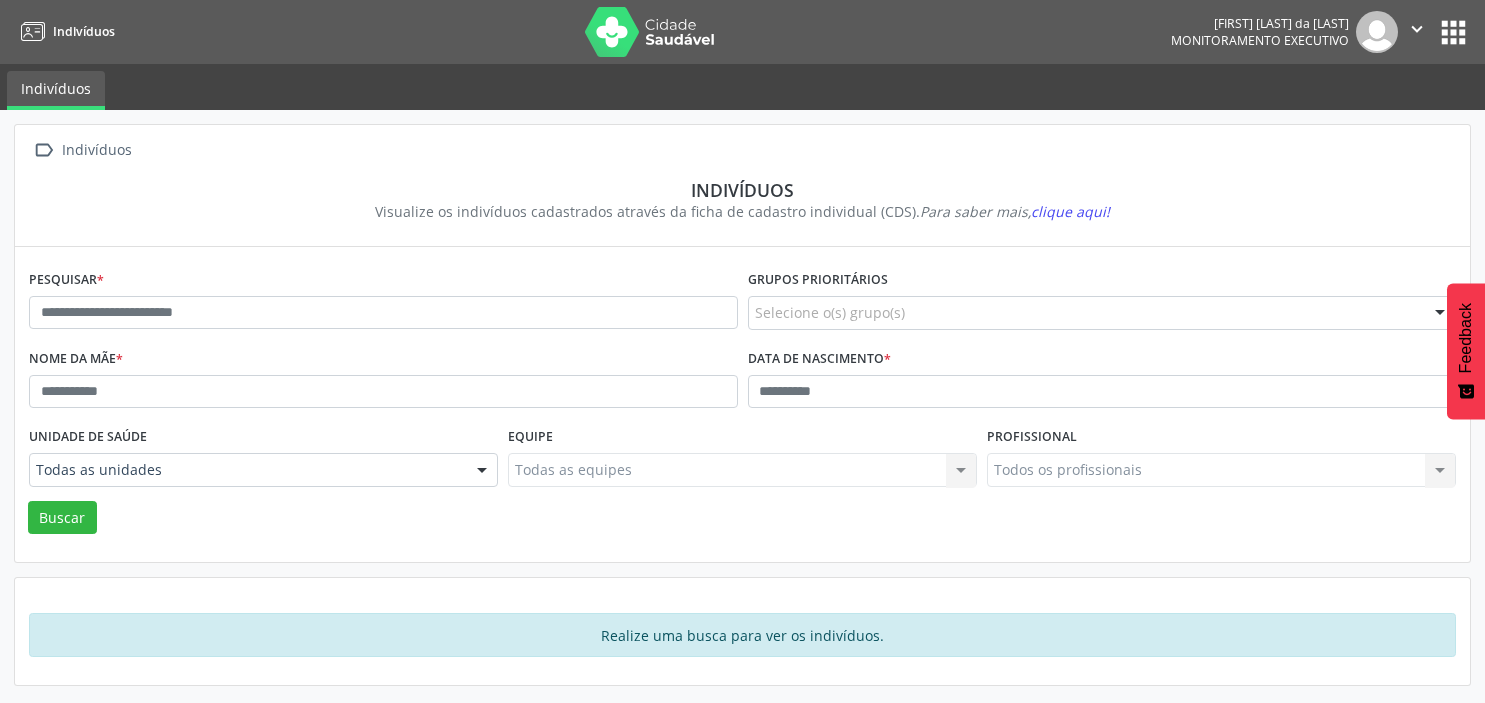 scroll, scrollTop: 0, scrollLeft: 0, axis: both 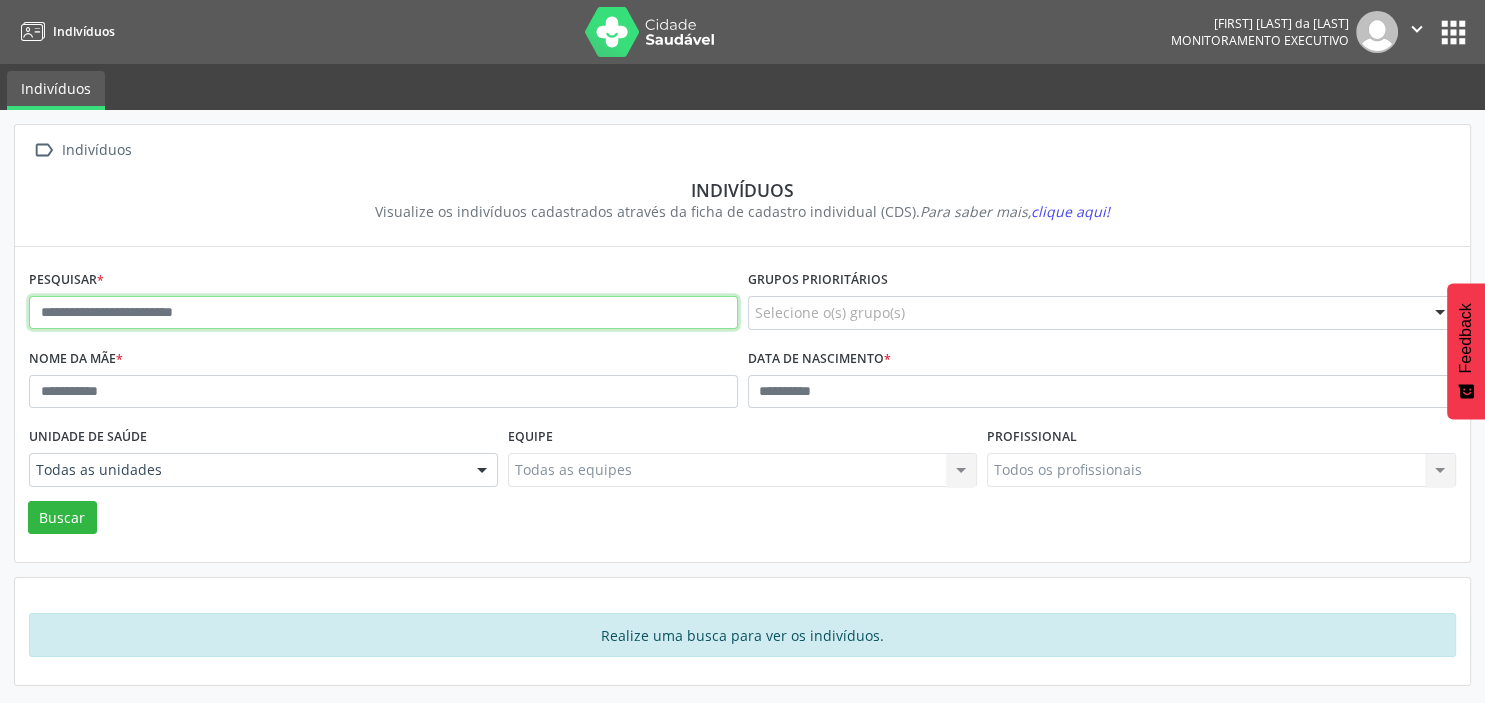 click at bounding box center [383, 313] 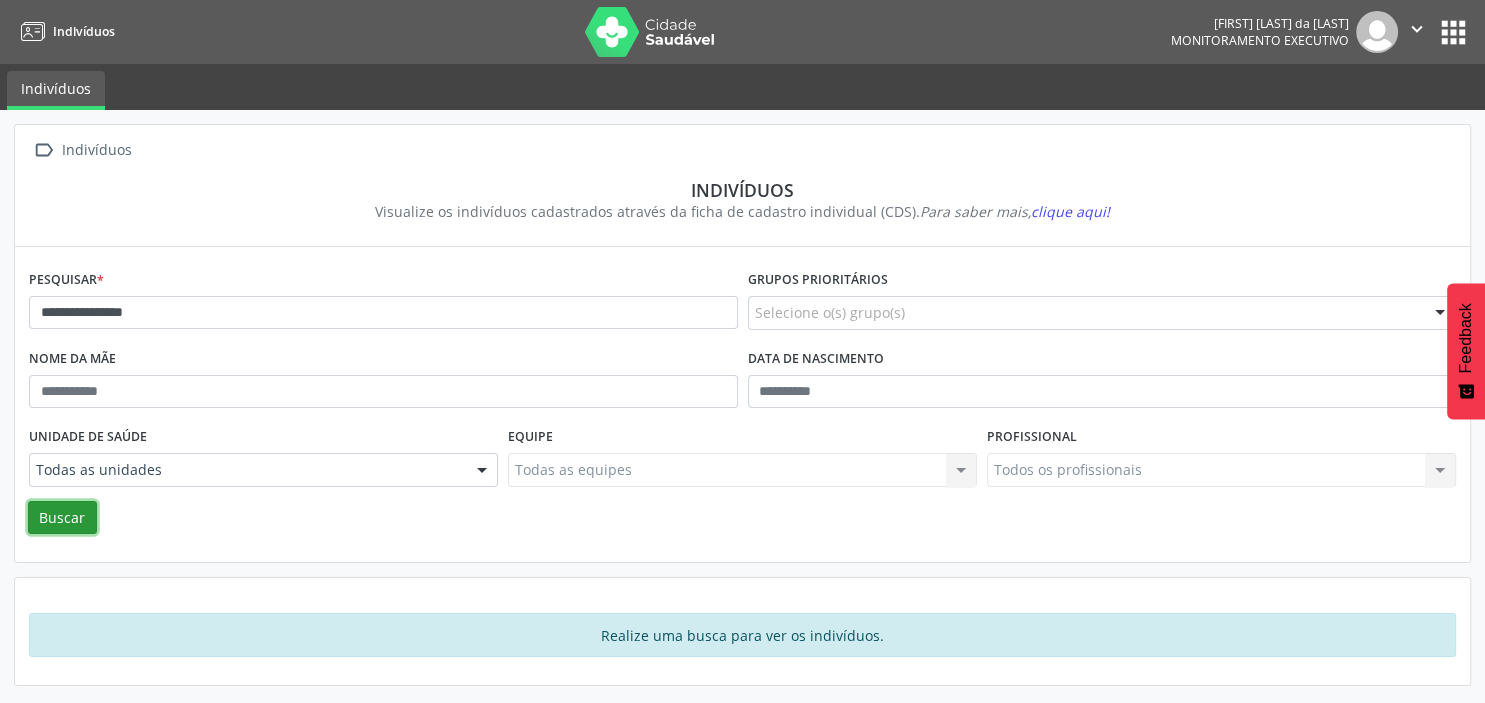 click on "Buscar" at bounding box center (62, 518) 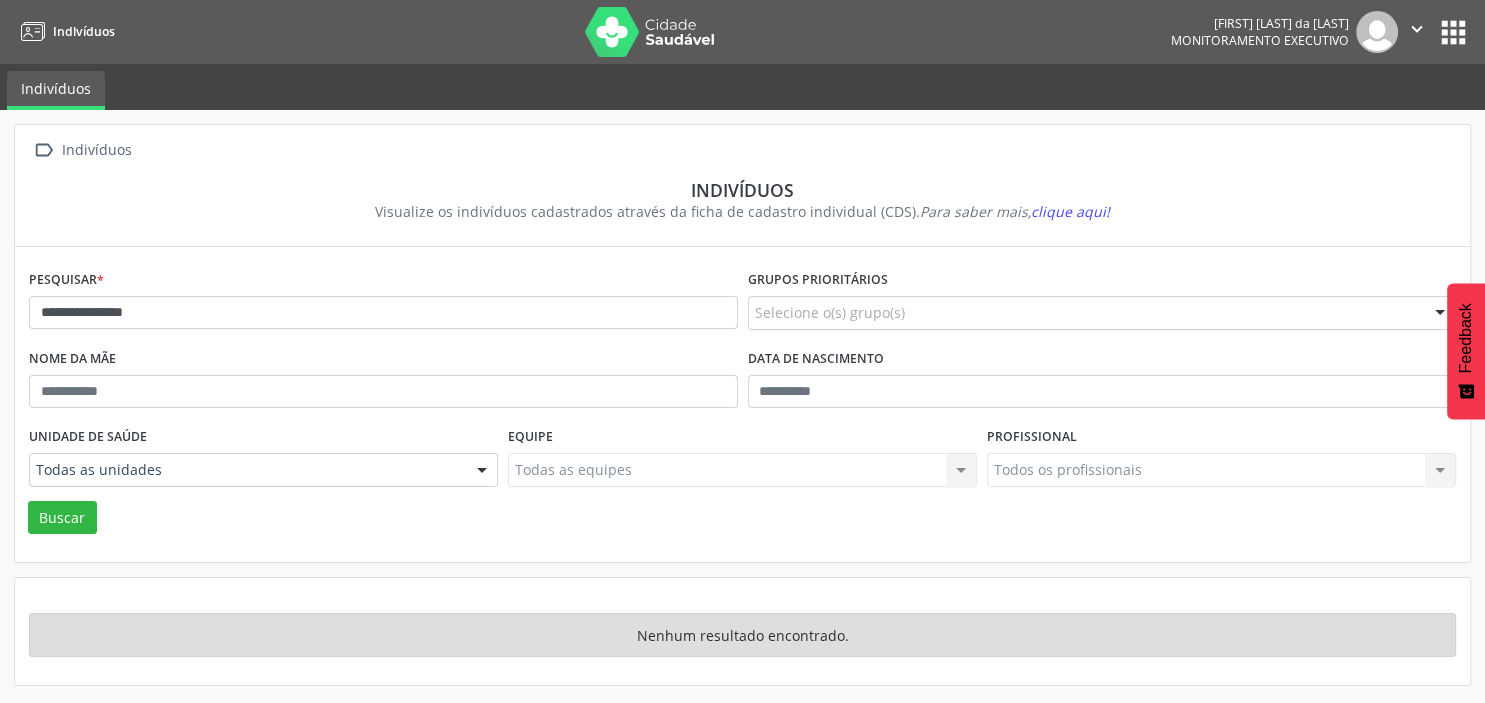 click at bounding box center (482, 471) 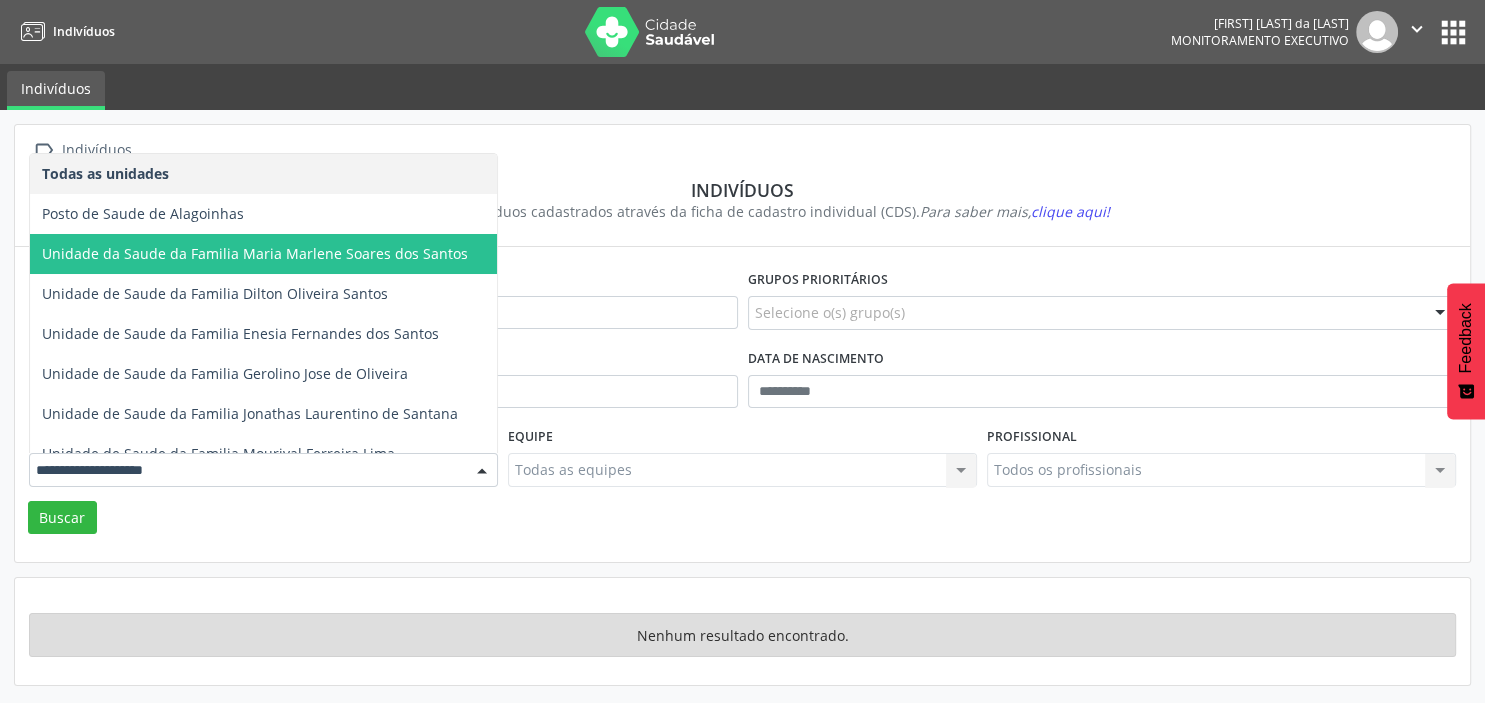 click on "Unidade da Saude da Familia Maria Marlene Soares dos Santos" at bounding box center [255, 253] 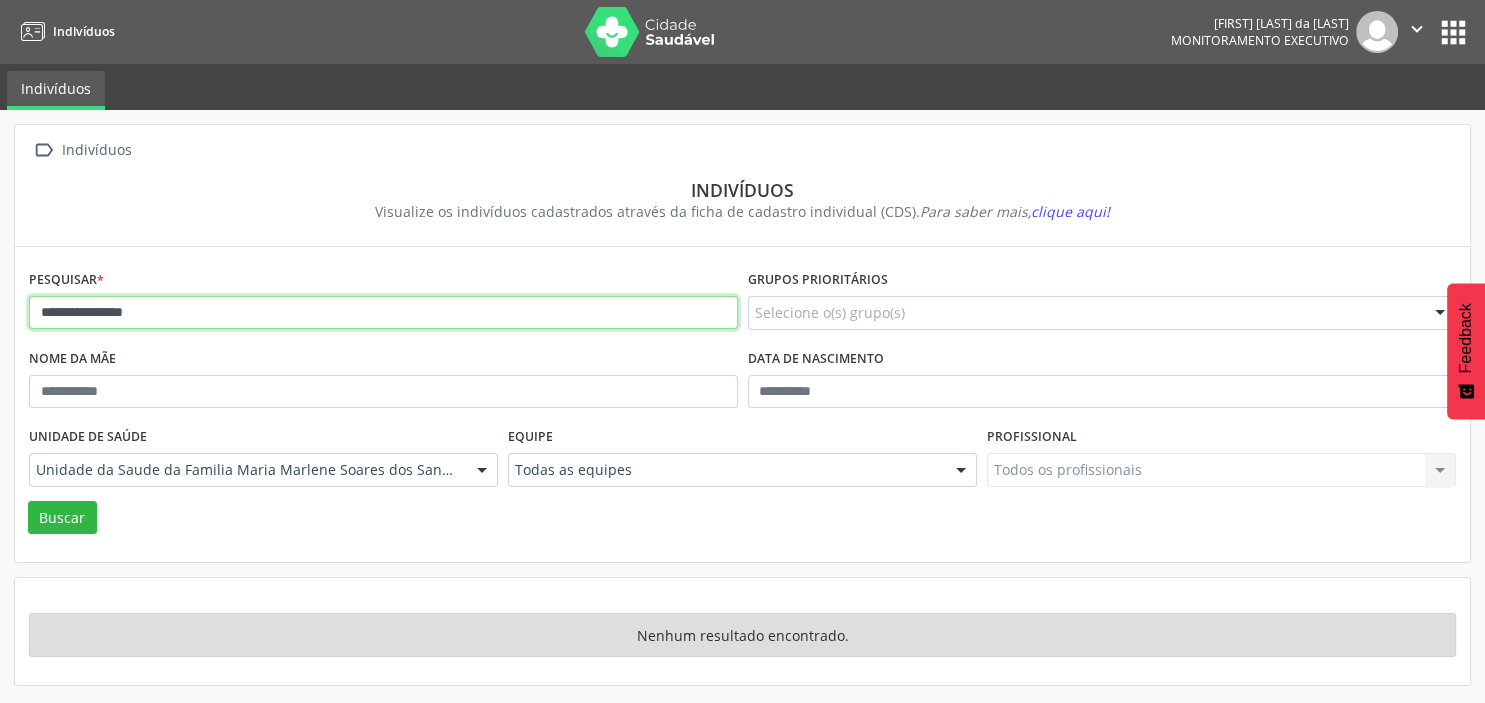 click on "**********" at bounding box center (383, 313) 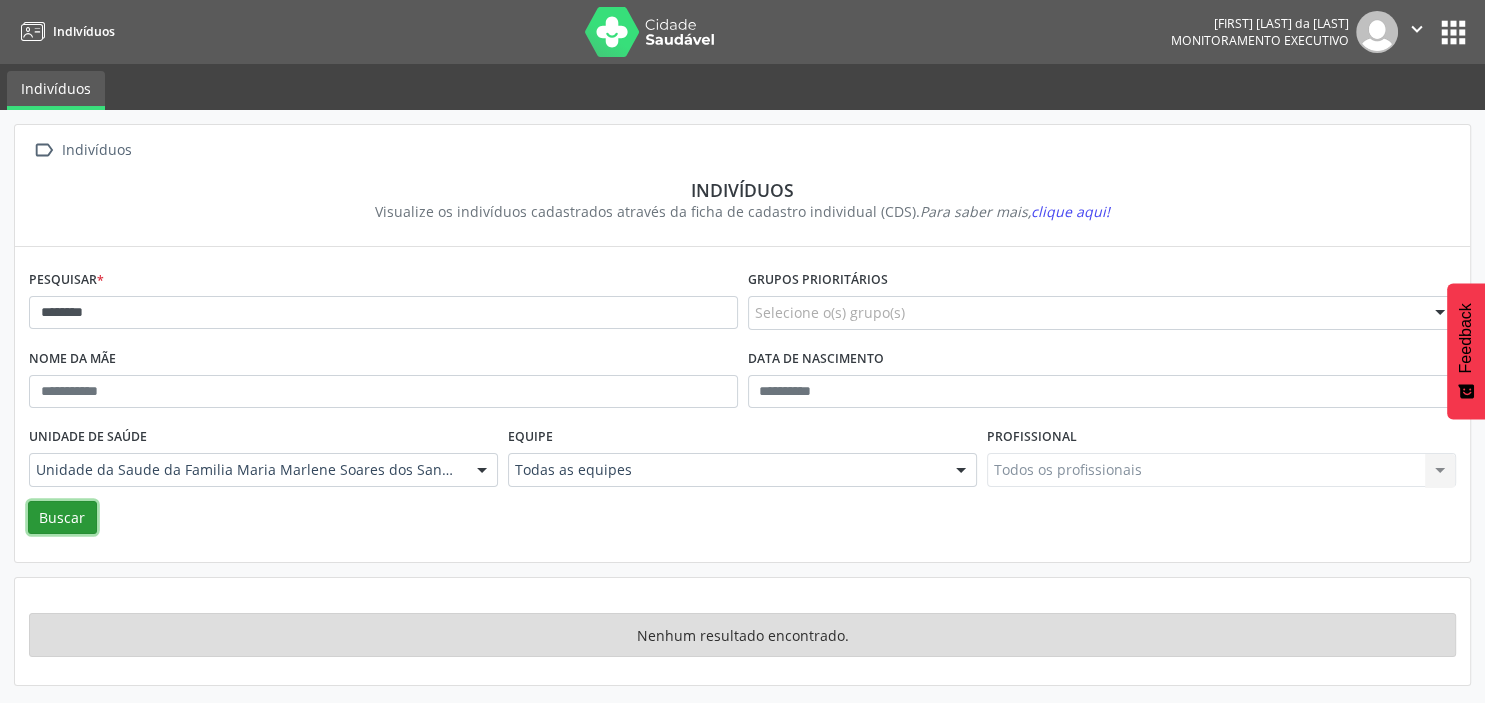 click on "Buscar" at bounding box center [62, 518] 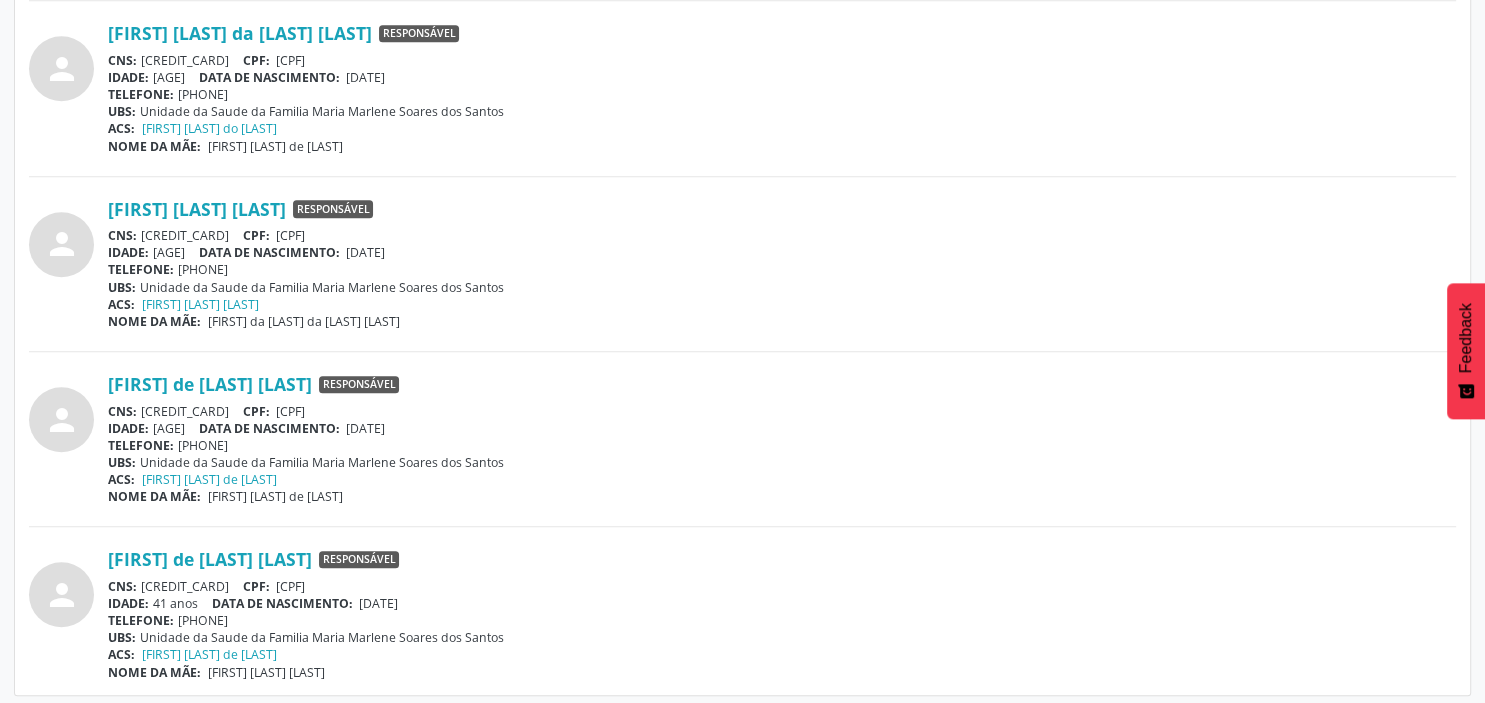scroll, scrollTop: 1336, scrollLeft: 0, axis: vertical 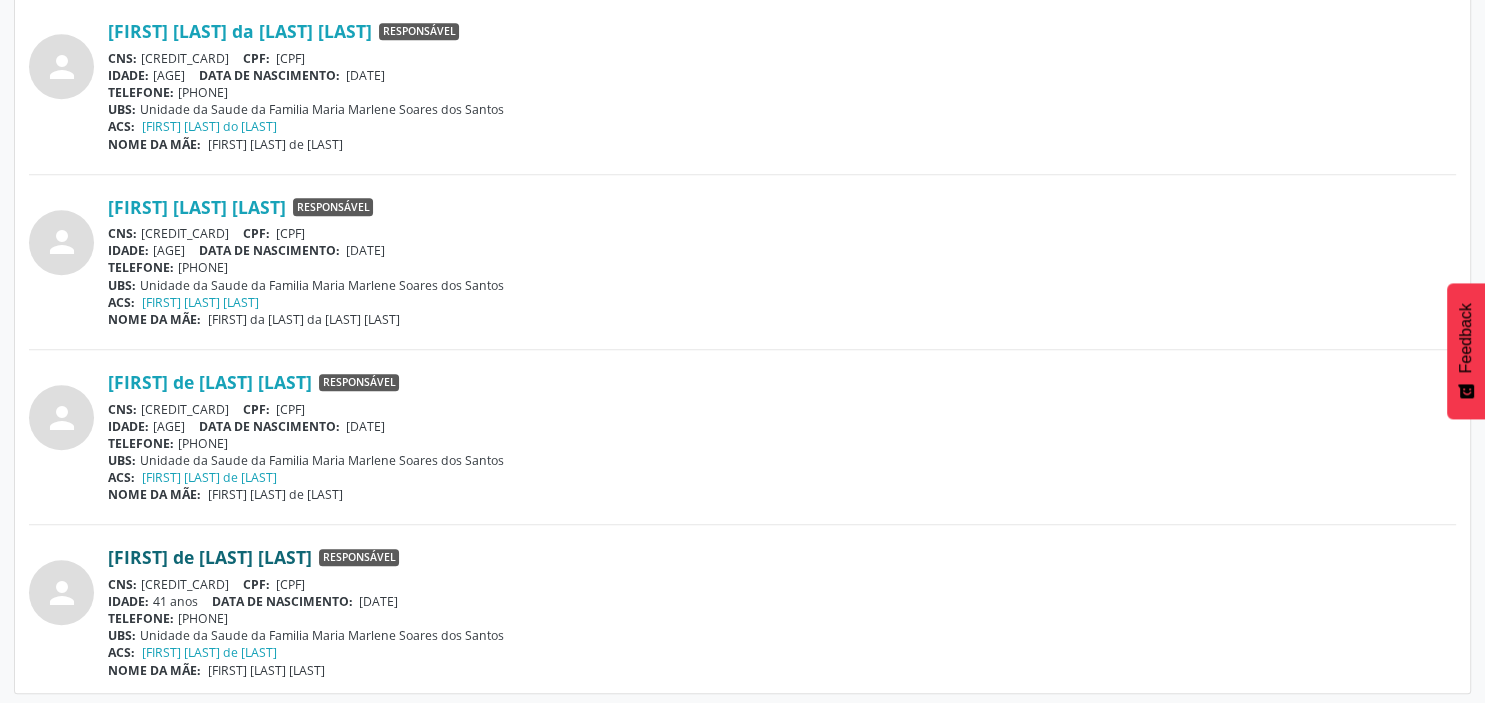 click on "[FIRST] de [LAST] [LAST]" at bounding box center (210, 557) 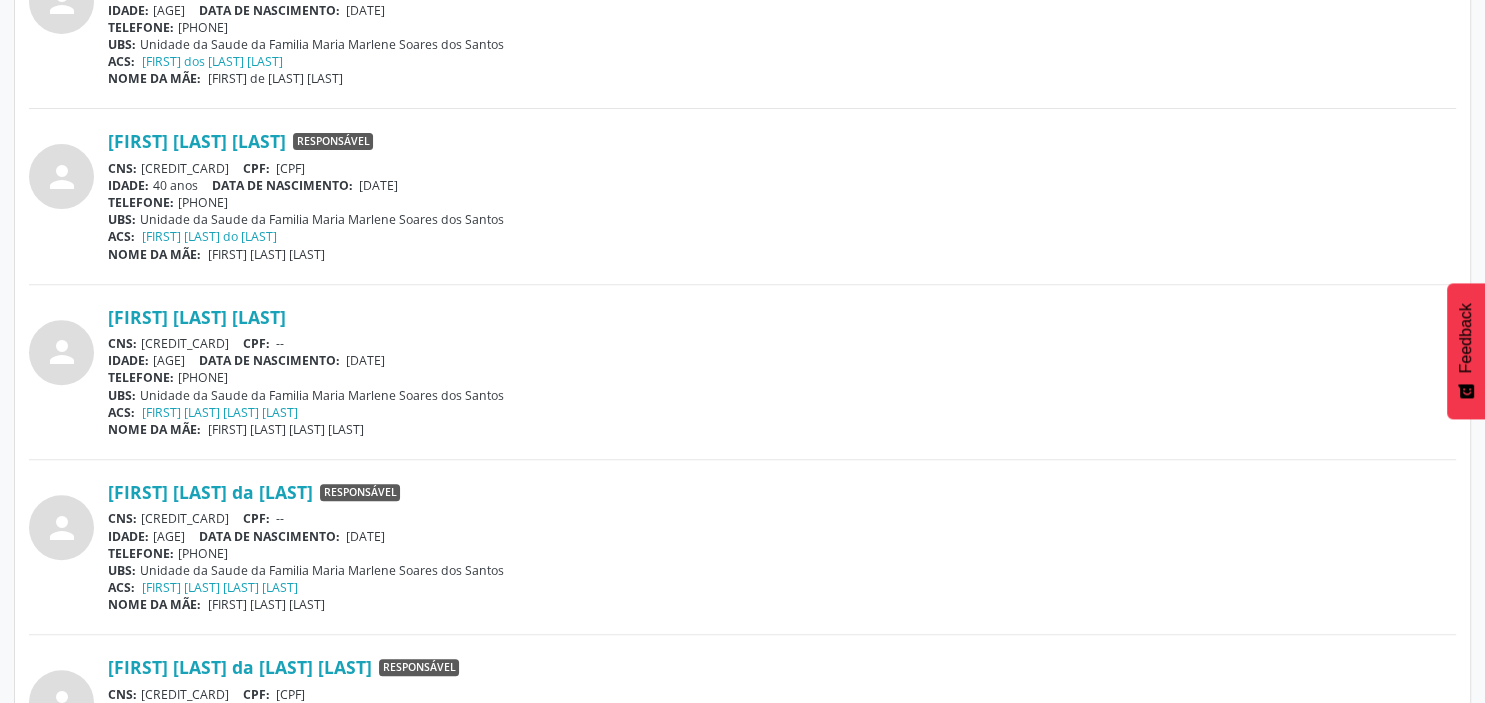 scroll, scrollTop: 0, scrollLeft: 0, axis: both 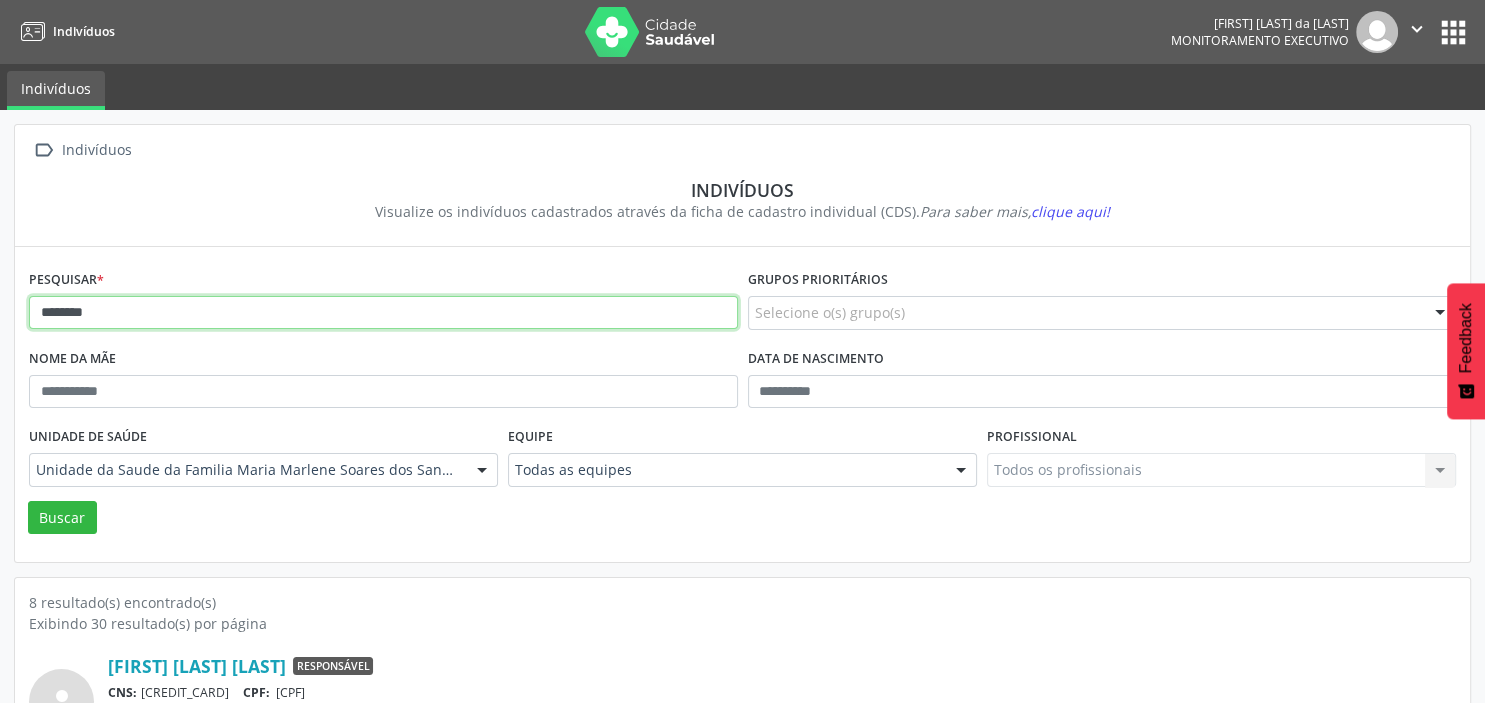 drag, startPoint x: 102, startPoint y: 308, endPoint x: 22, endPoint y: 309, distance: 80.00625 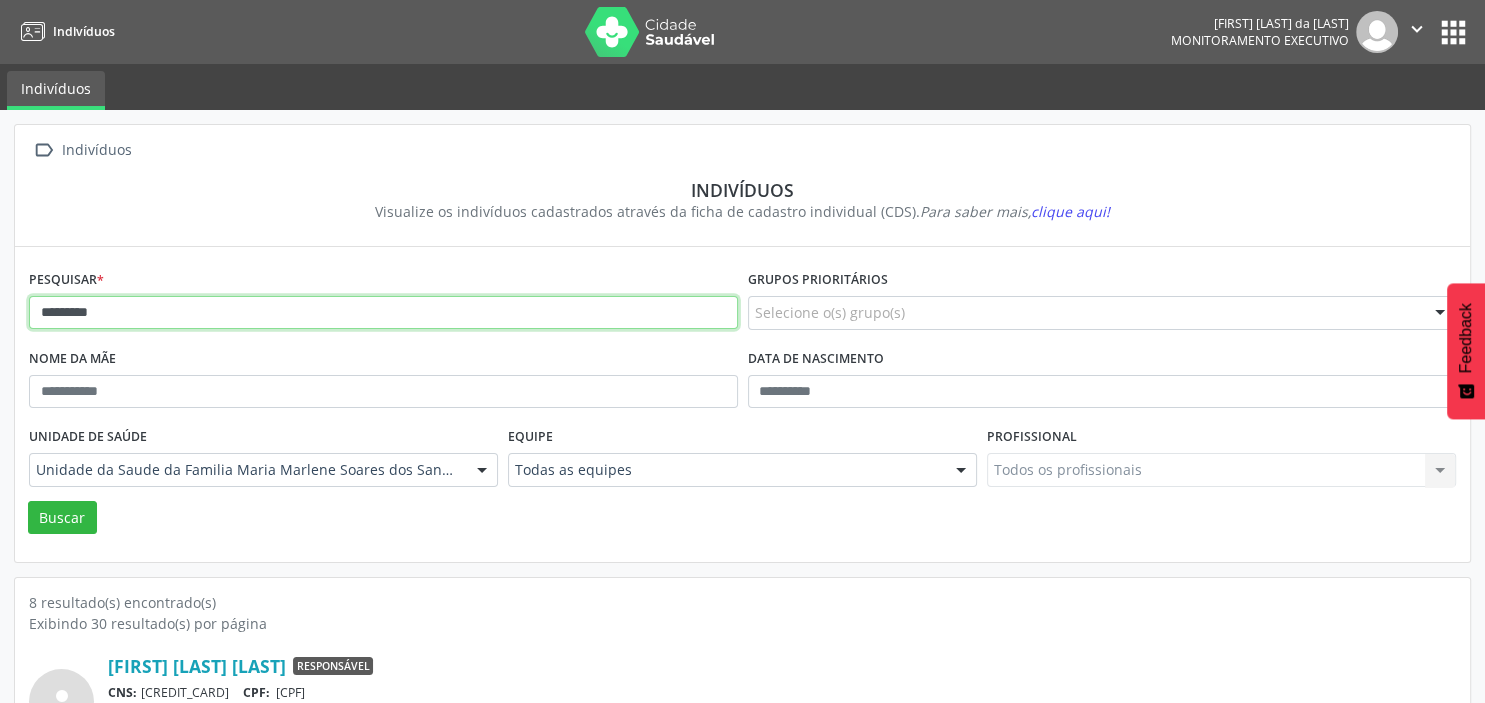 click on "Buscar" at bounding box center (62, 518) 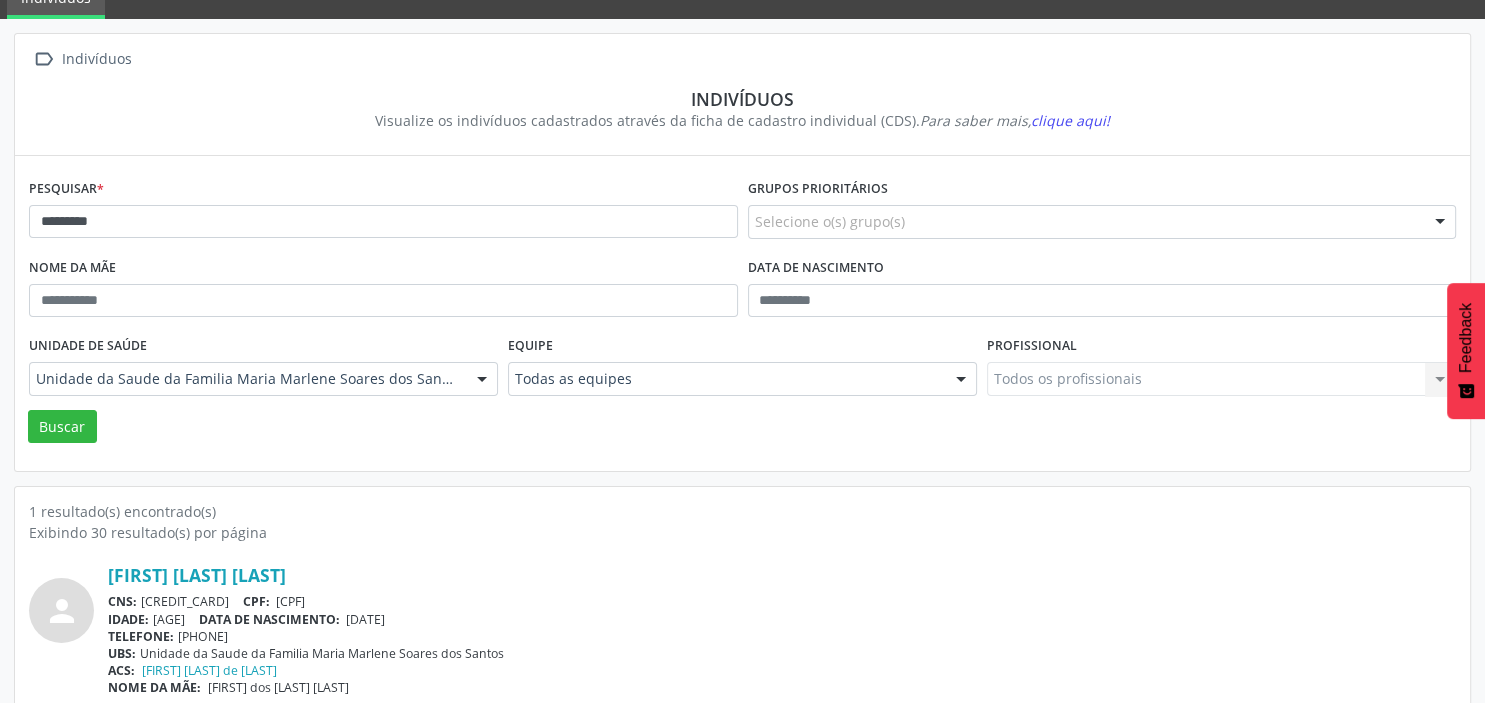 scroll, scrollTop: 111, scrollLeft: 0, axis: vertical 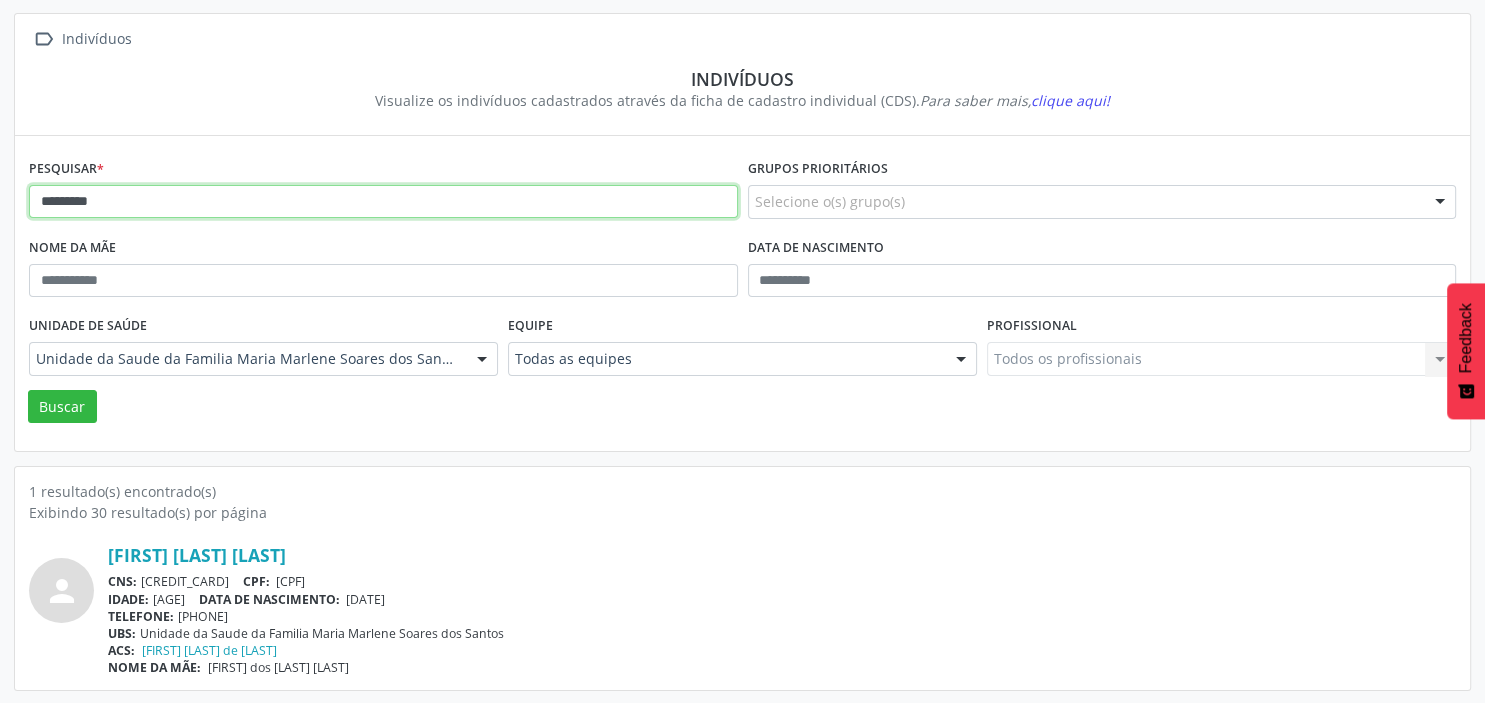 click on "*********" at bounding box center [383, 202] 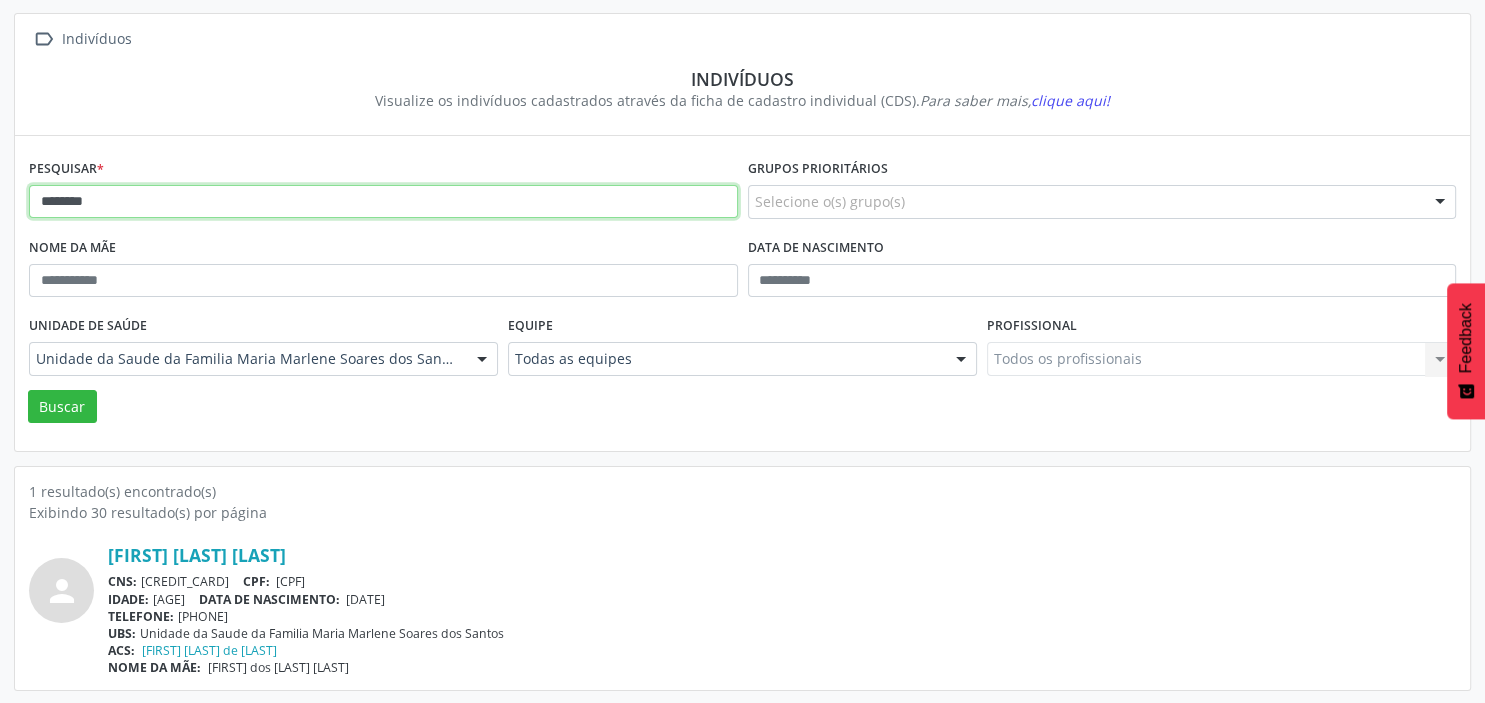 click on "********" at bounding box center (383, 202) 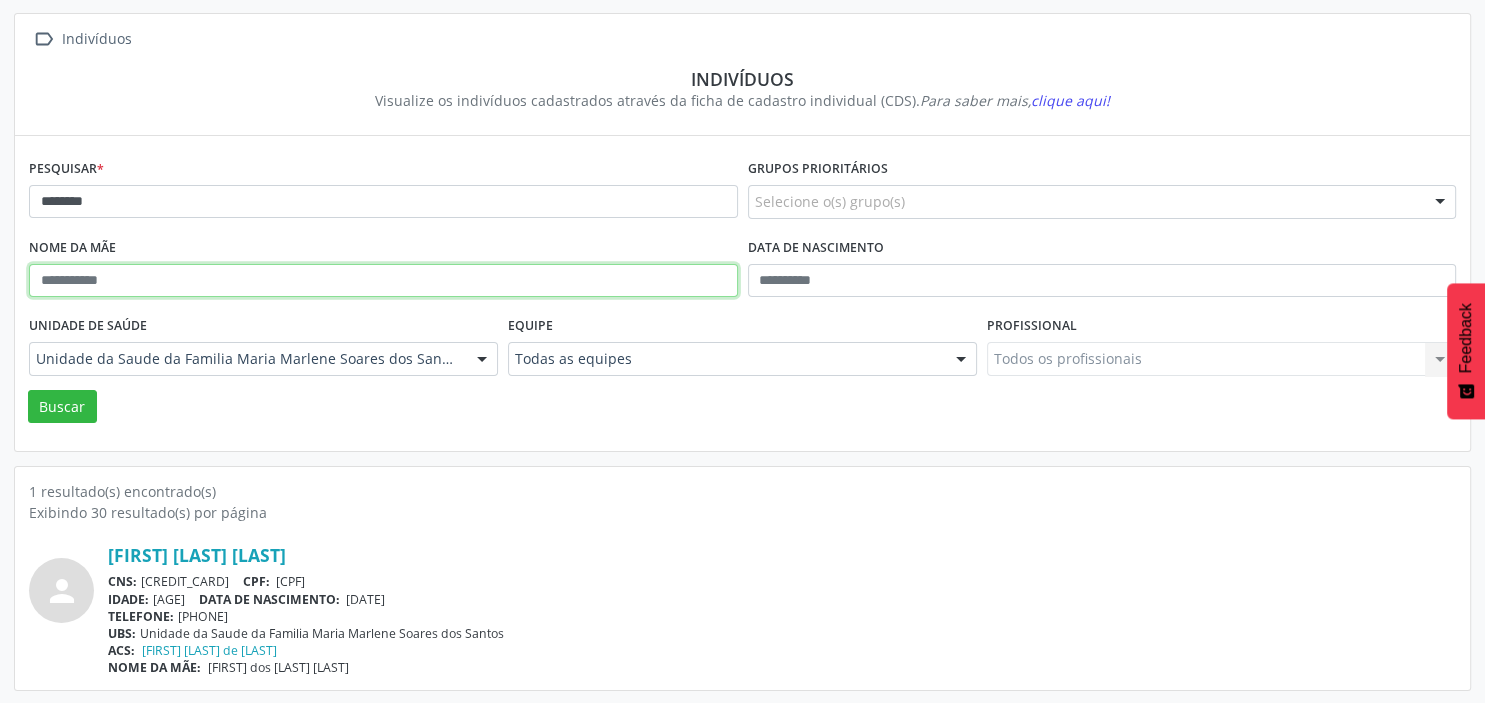click at bounding box center [383, 281] 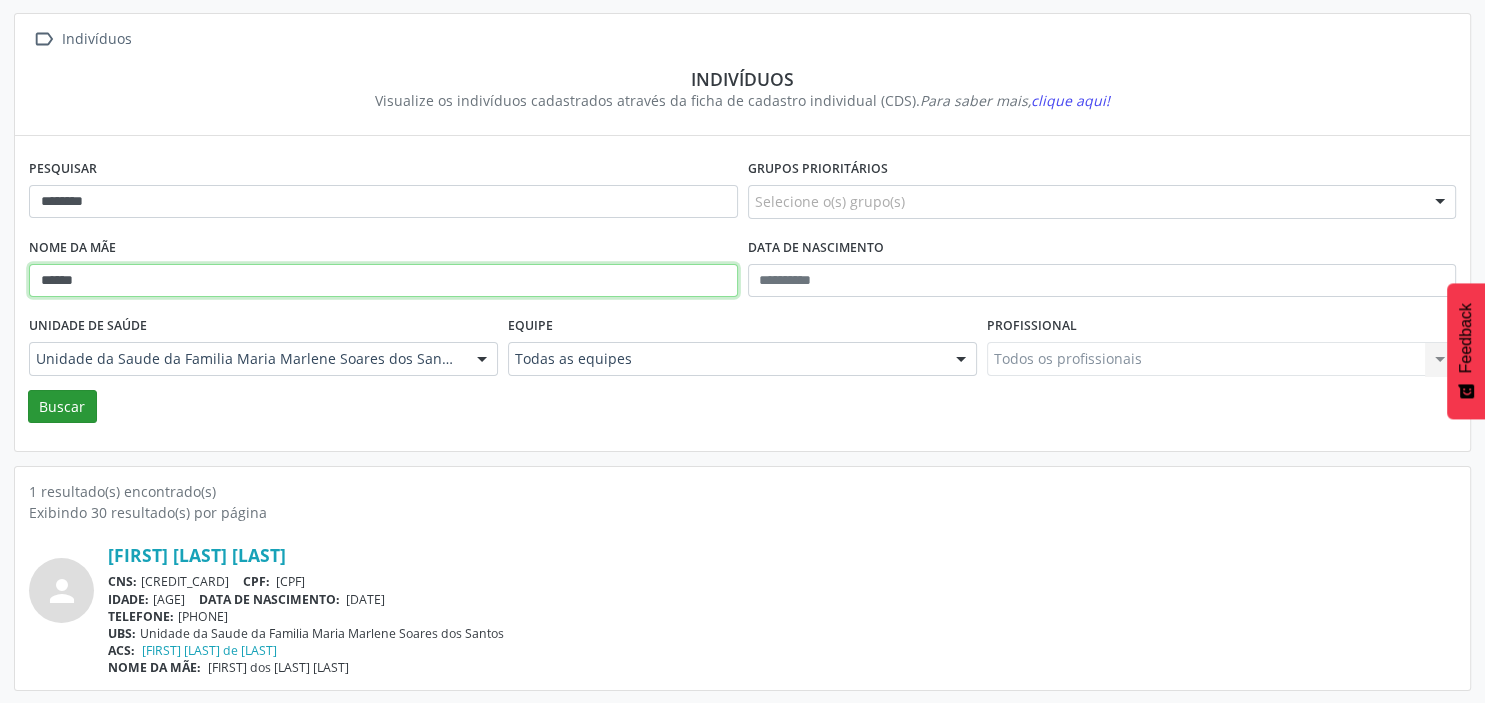 type on "******" 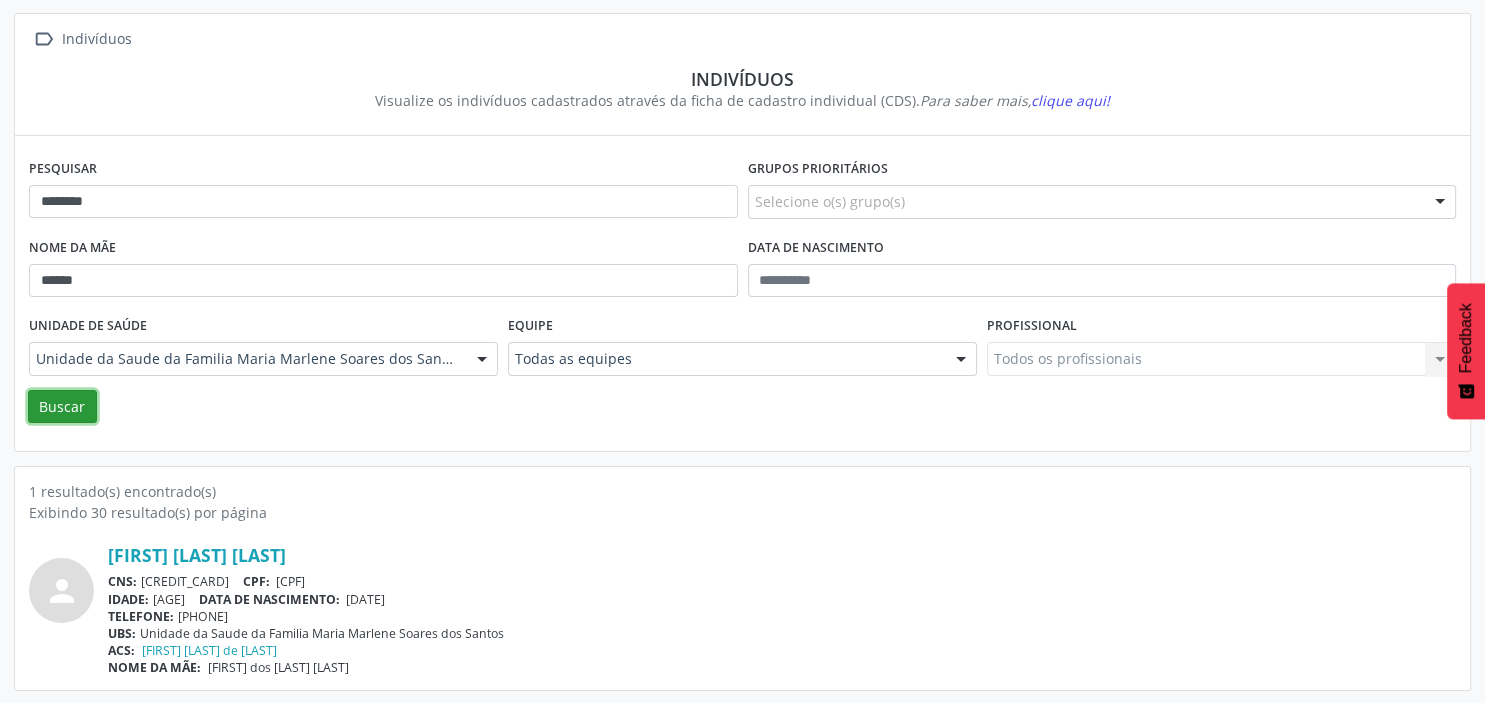 click on "Buscar" at bounding box center [62, 407] 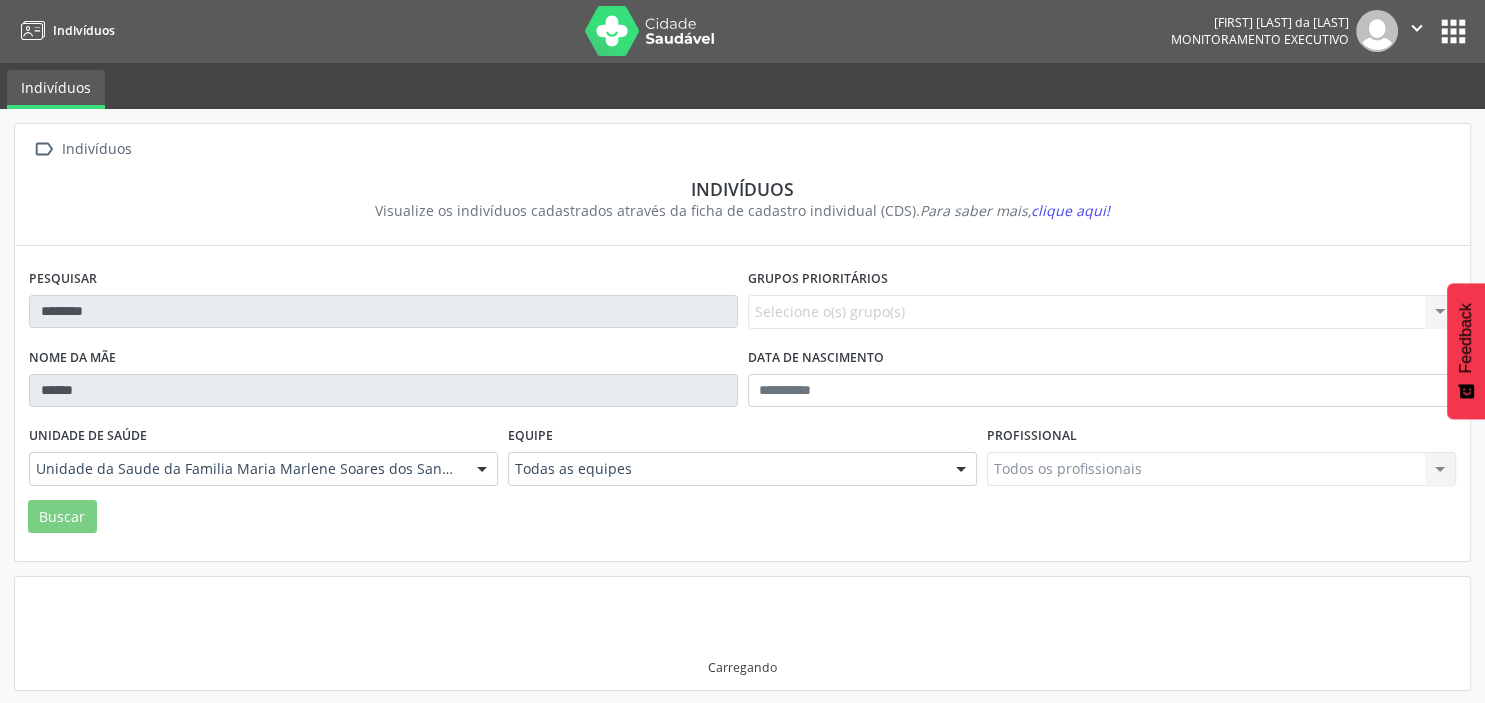 scroll, scrollTop: 0, scrollLeft: 0, axis: both 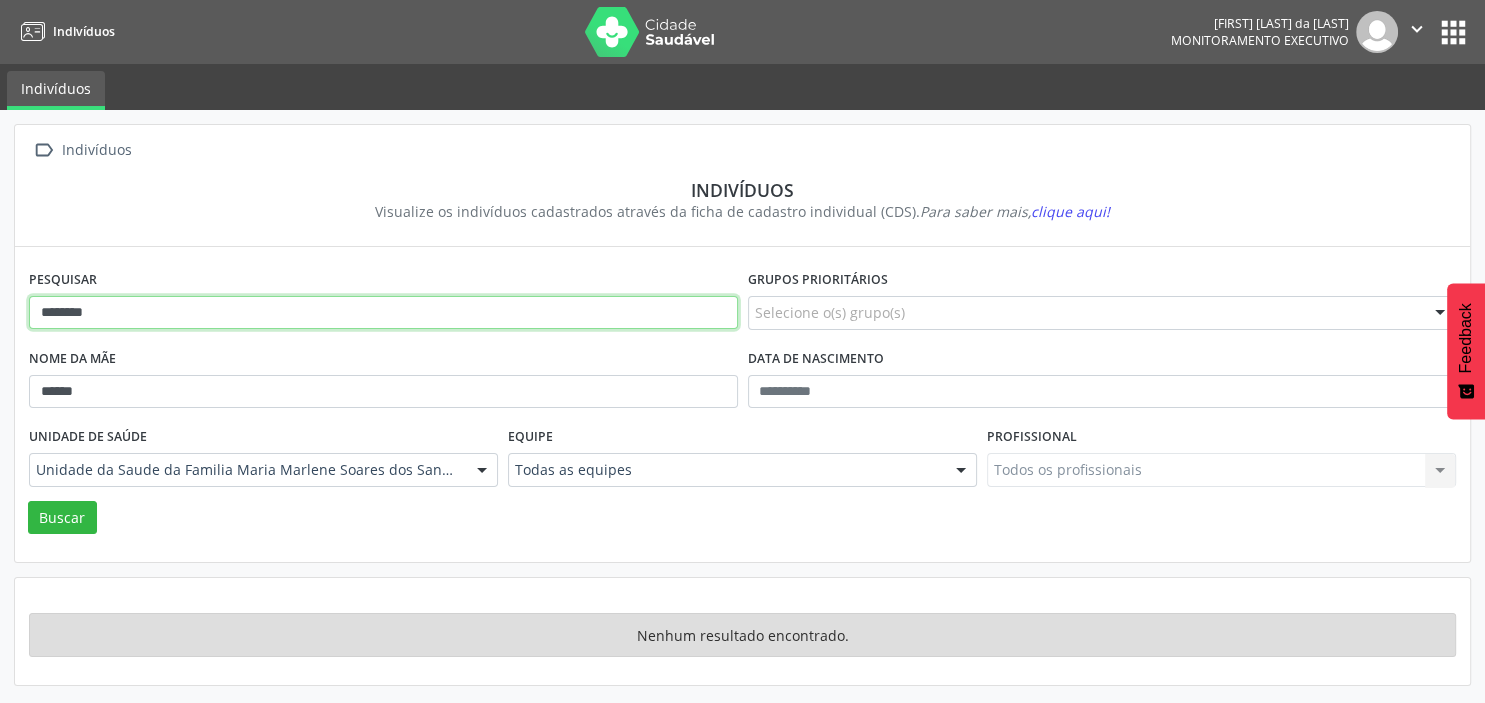 drag, startPoint x: 128, startPoint y: 315, endPoint x: 8, endPoint y: 308, distance: 120.203995 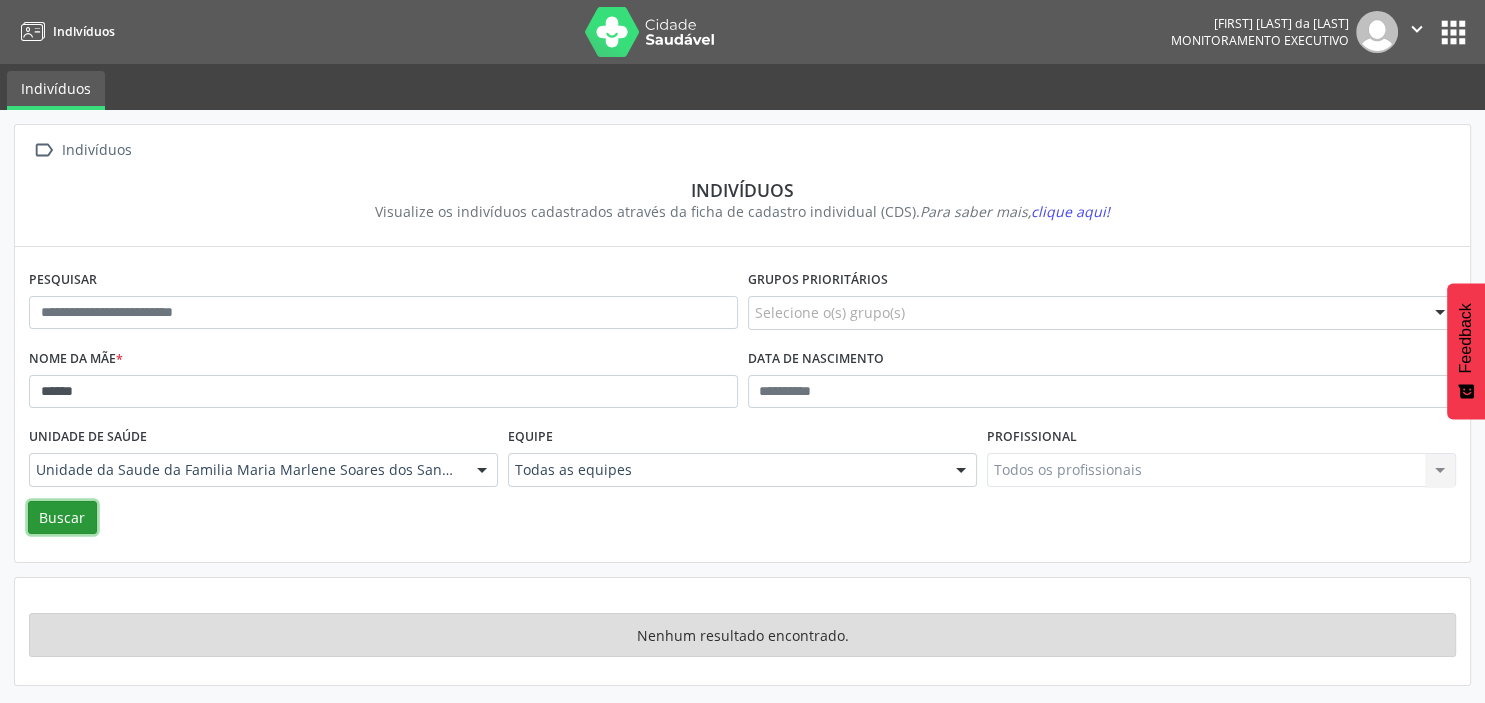 click on "Buscar" at bounding box center (62, 518) 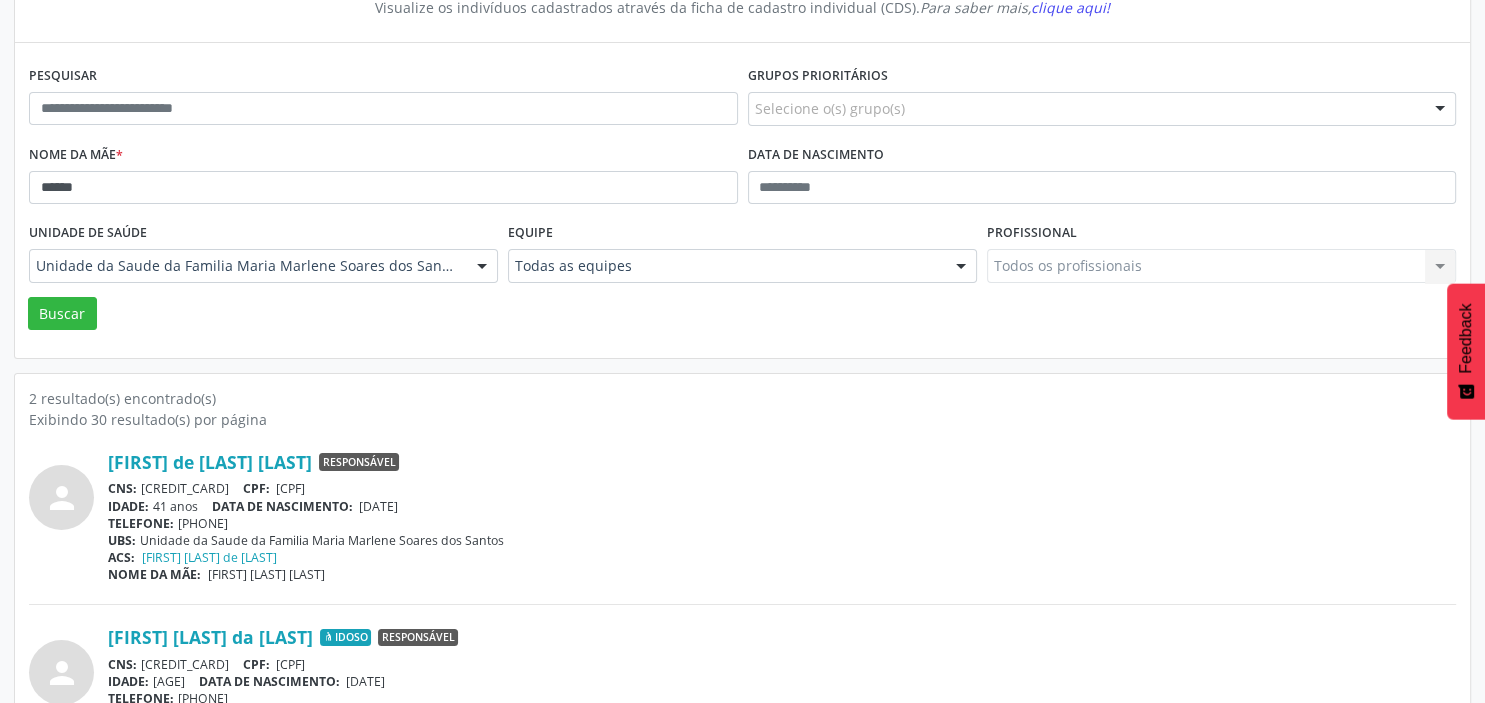 scroll, scrollTop: 286, scrollLeft: 0, axis: vertical 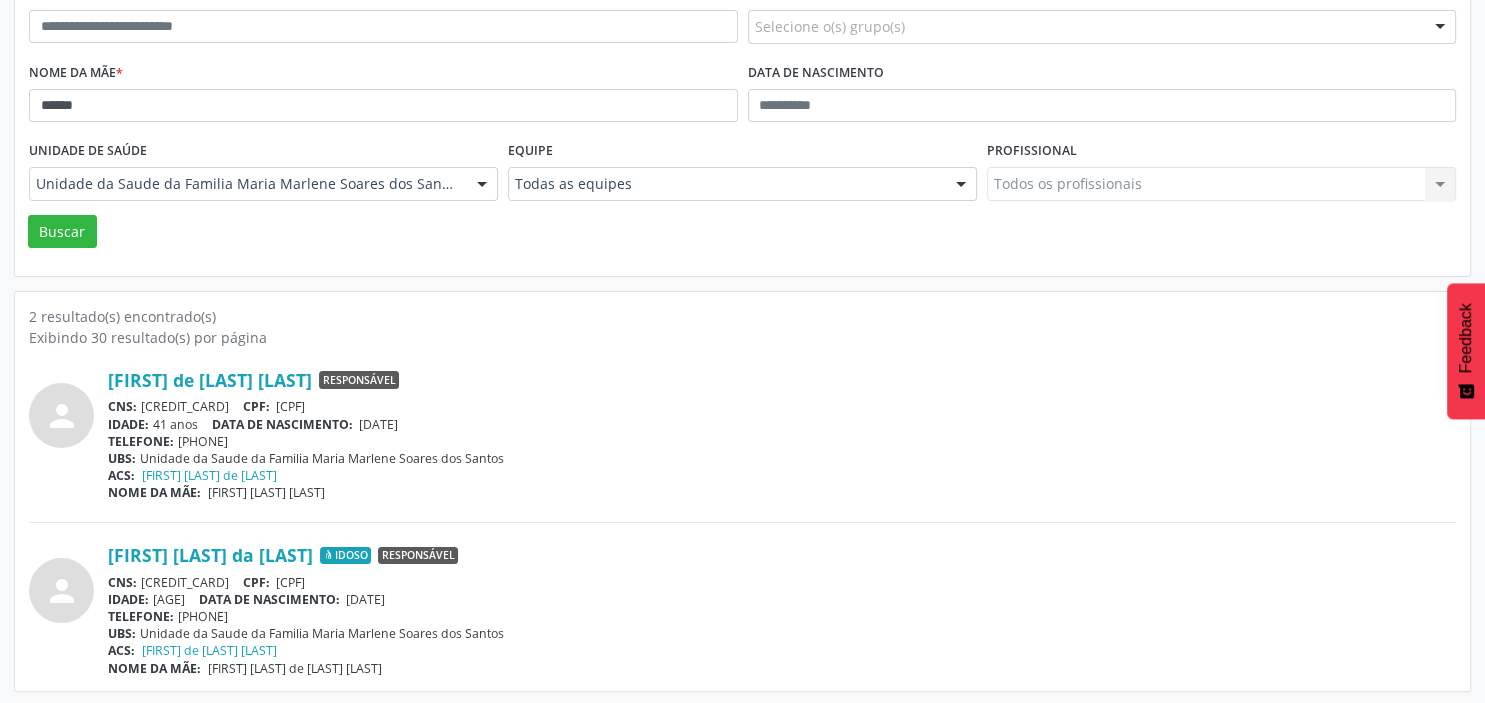drag, startPoint x: 314, startPoint y: 491, endPoint x: 195, endPoint y: 488, distance: 119.03781 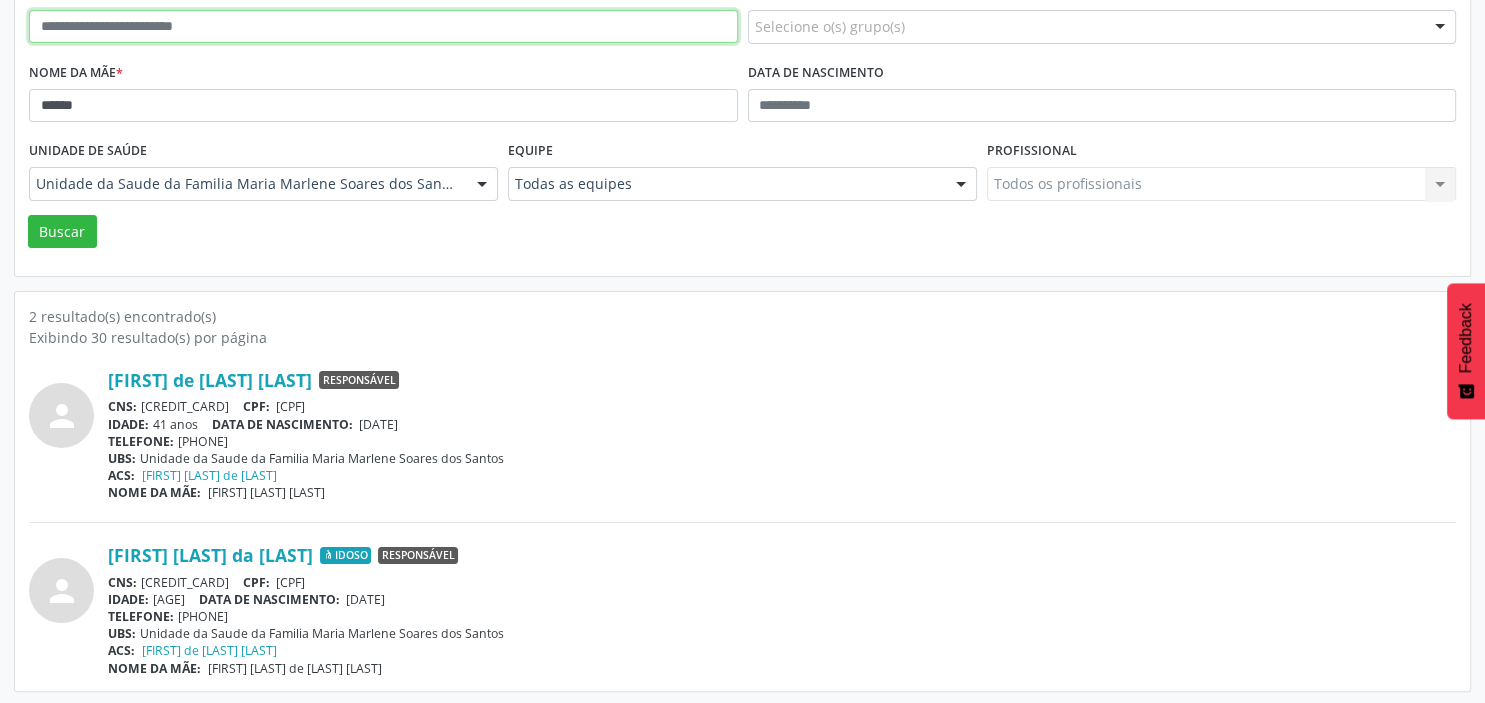 click at bounding box center [383, 27] 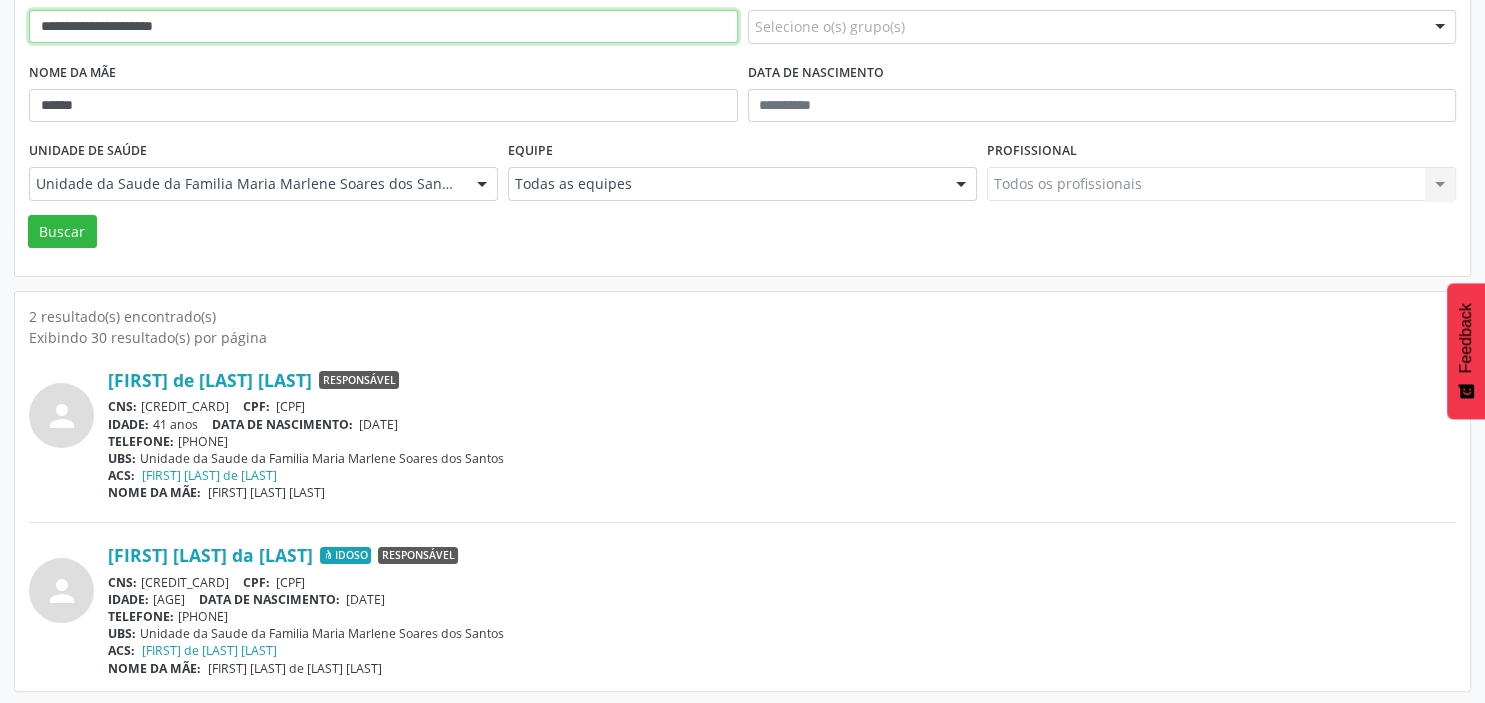 type on "**********" 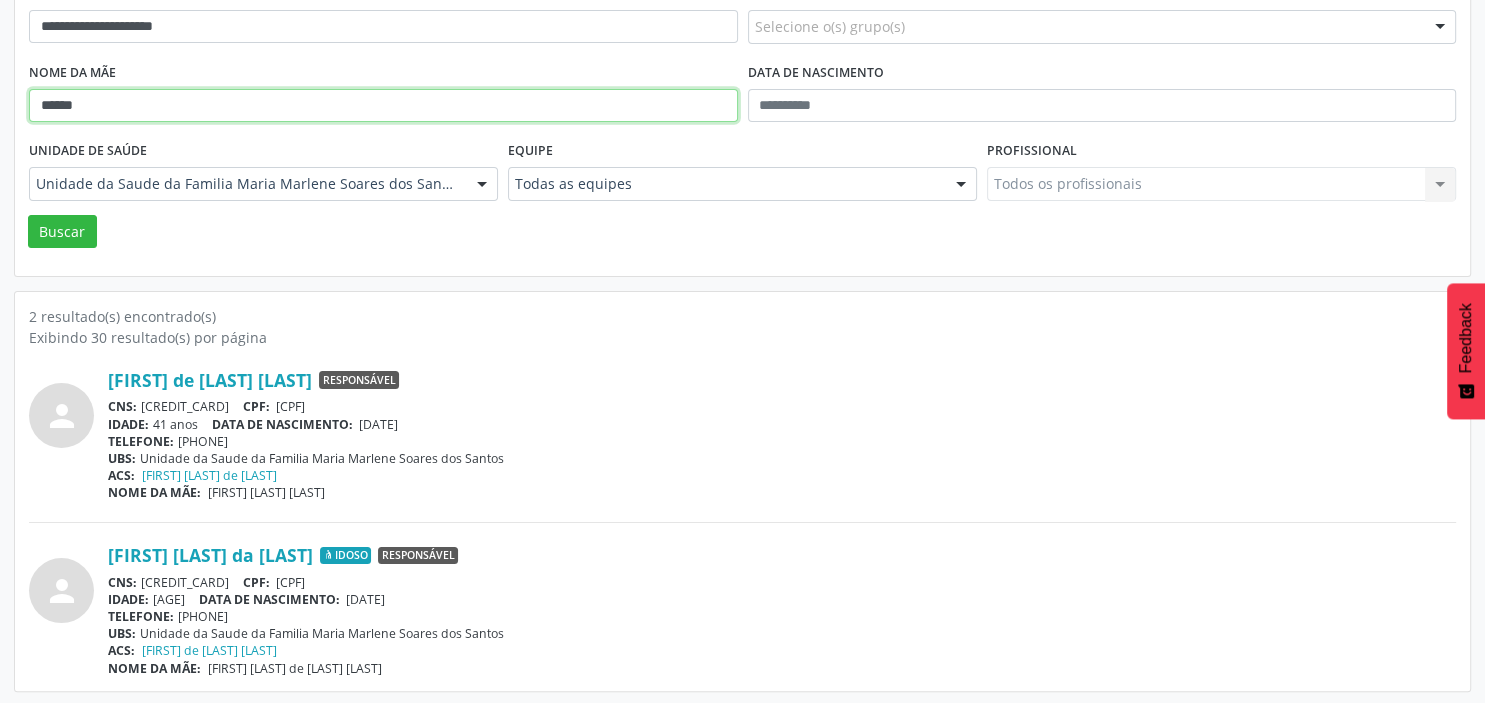 click on "******" at bounding box center (383, 106) 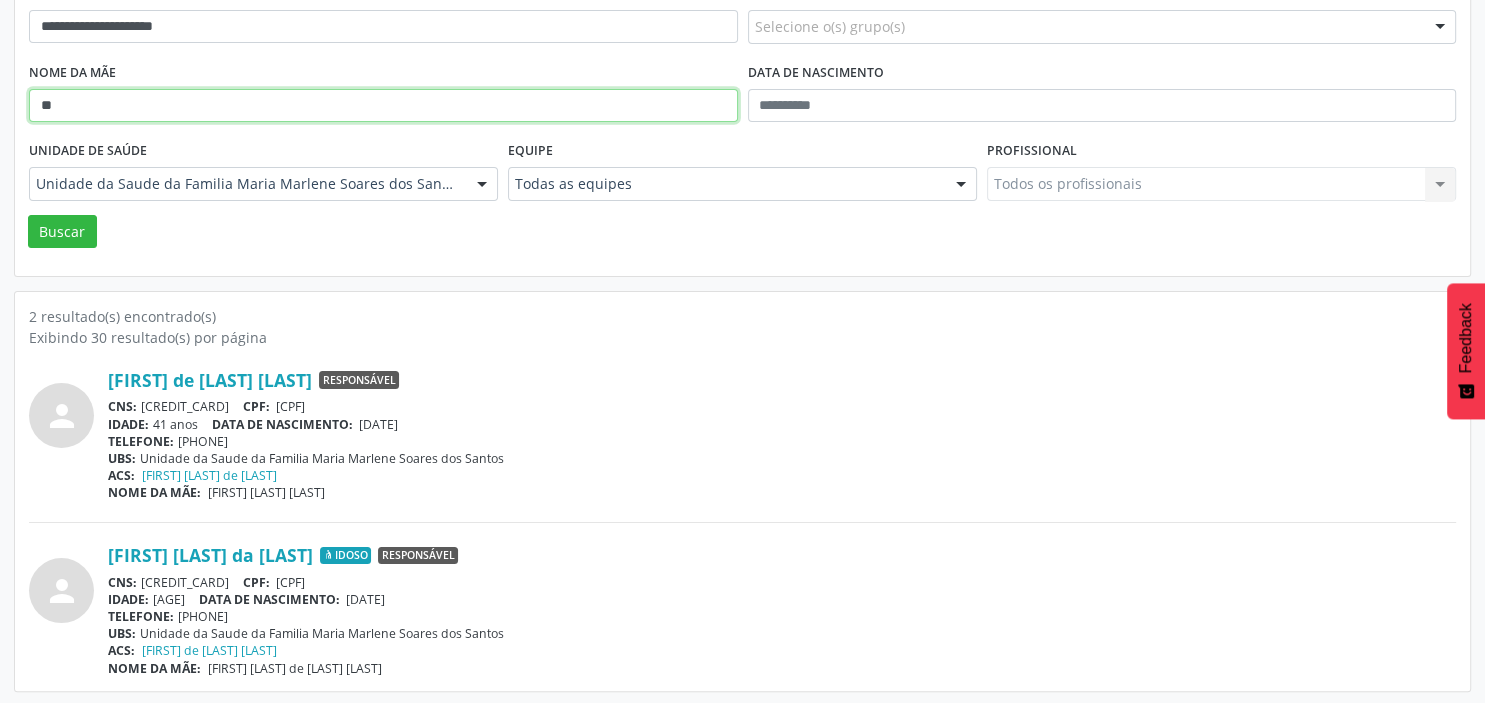 type on "*" 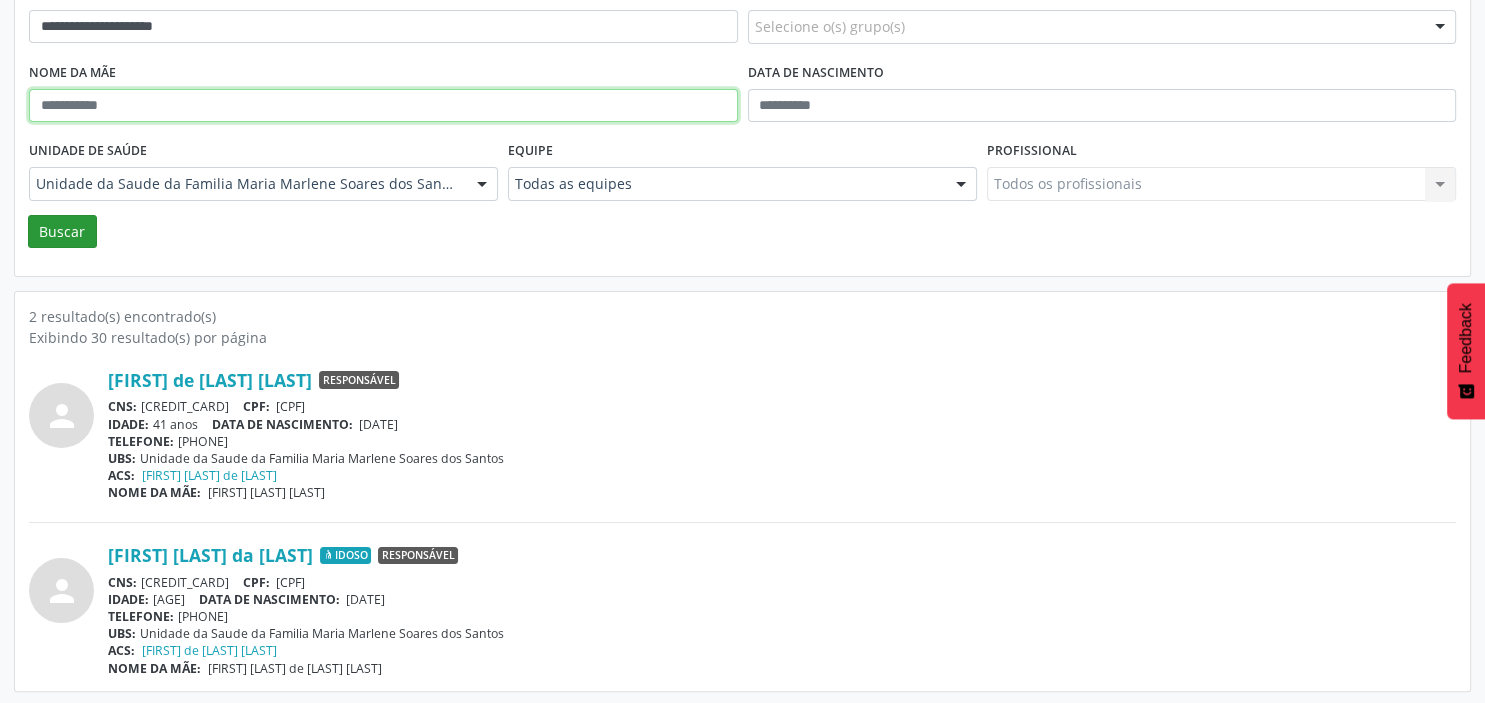 type 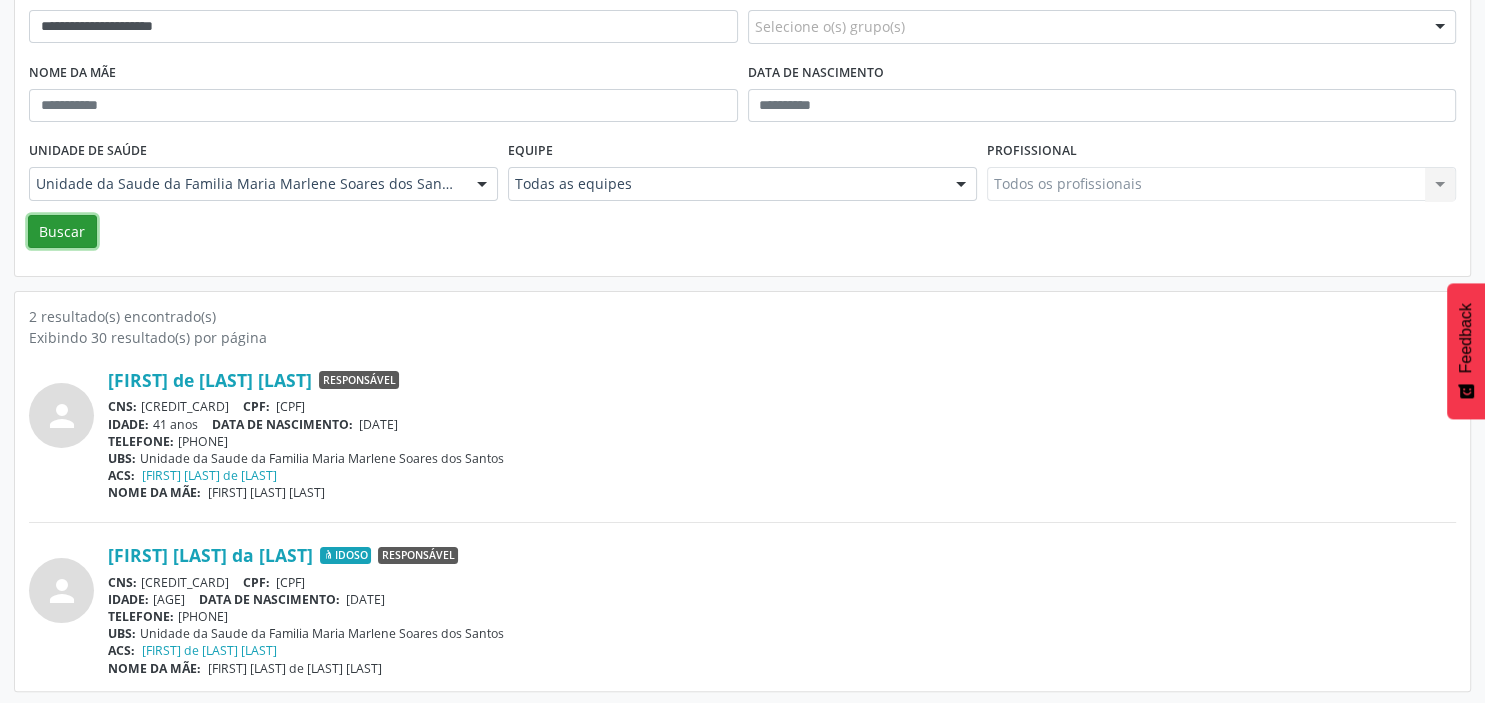 click on "Buscar" at bounding box center [62, 232] 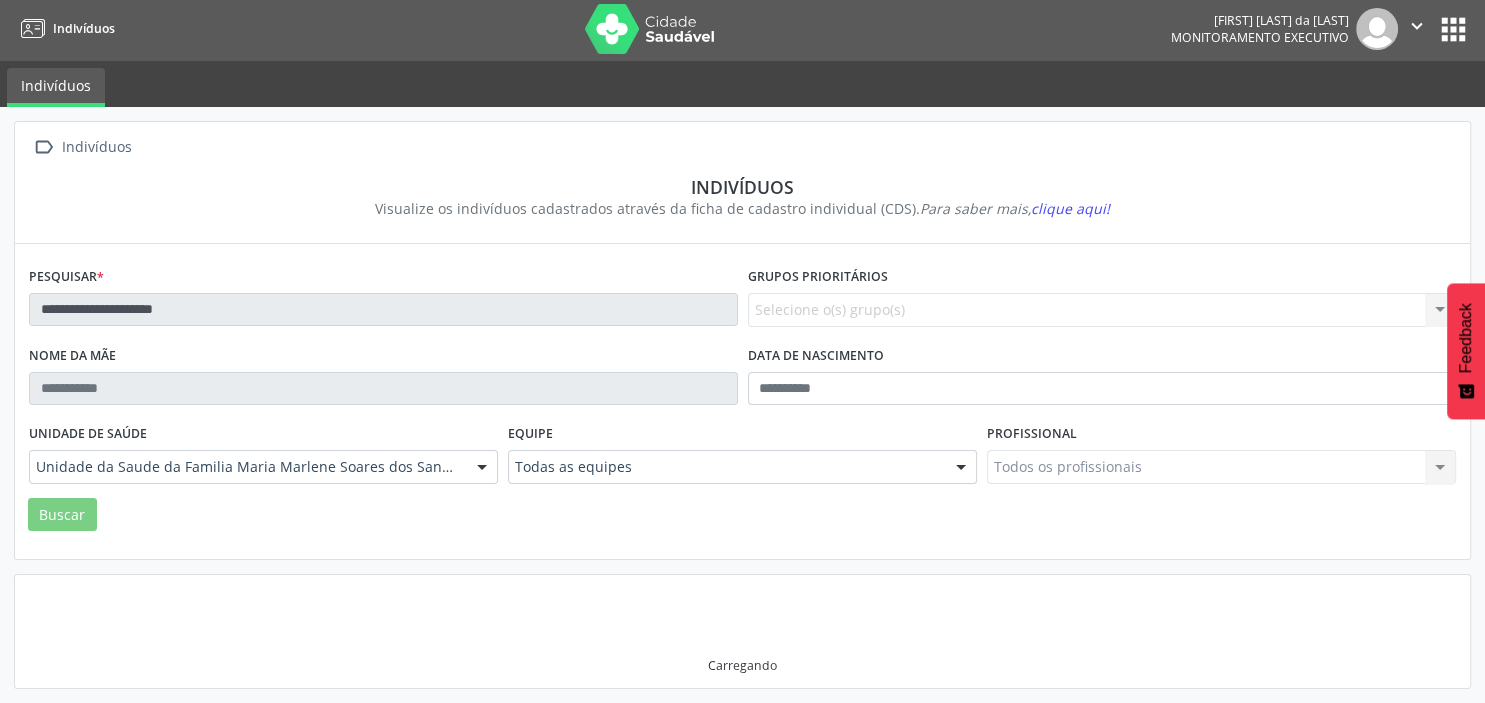 scroll, scrollTop: 1, scrollLeft: 0, axis: vertical 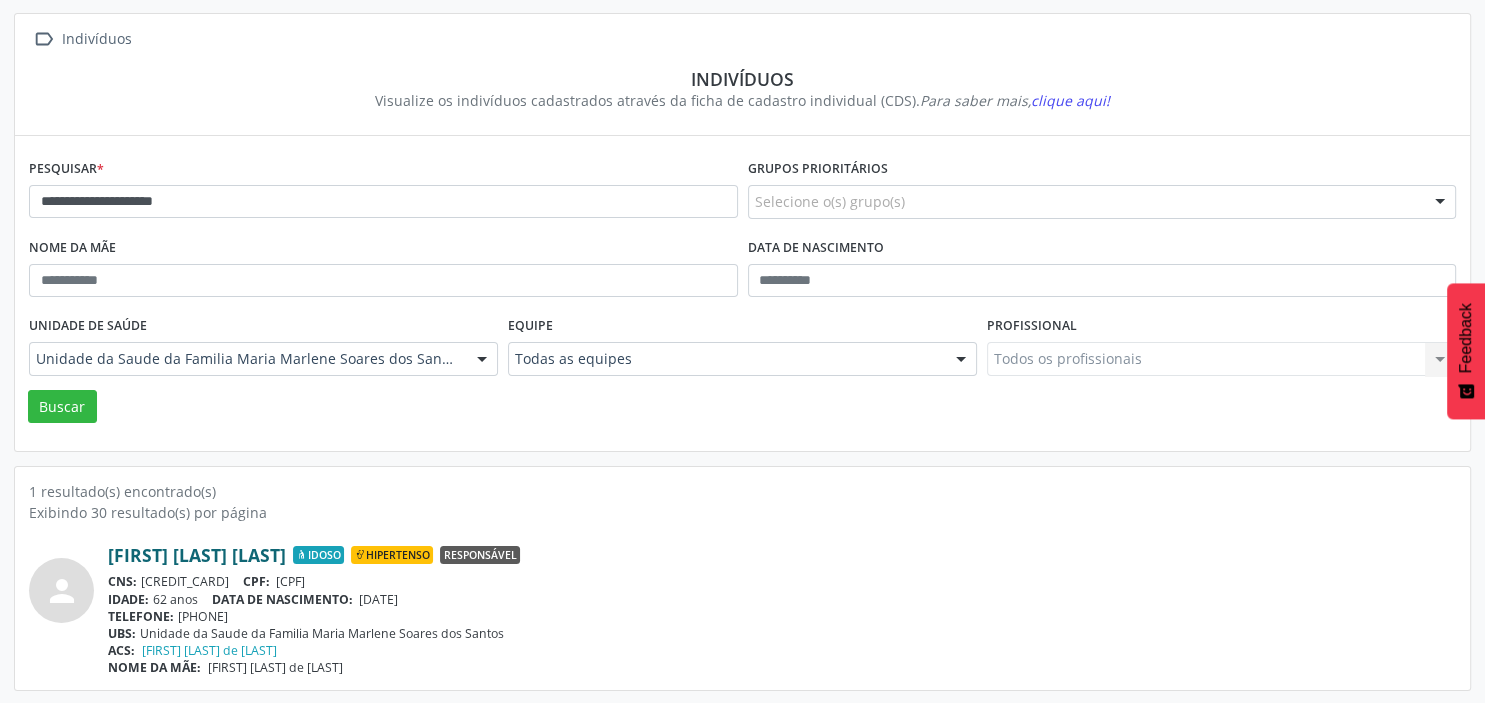 click on "[FIRST] [LAST] [LAST]" at bounding box center (197, 555) 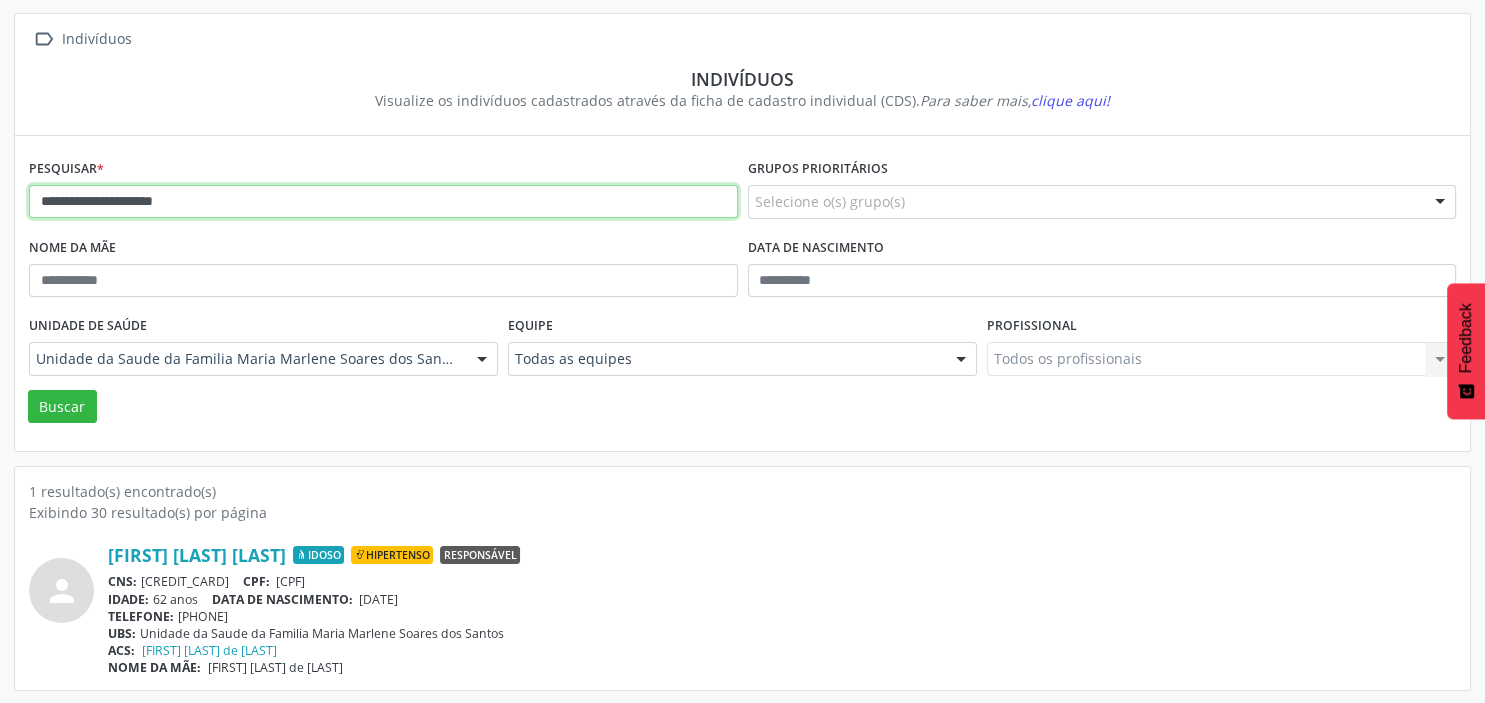 drag, startPoint x: 174, startPoint y: 204, endPoint x: 13, endPoint y: 209, distance: 161.07762 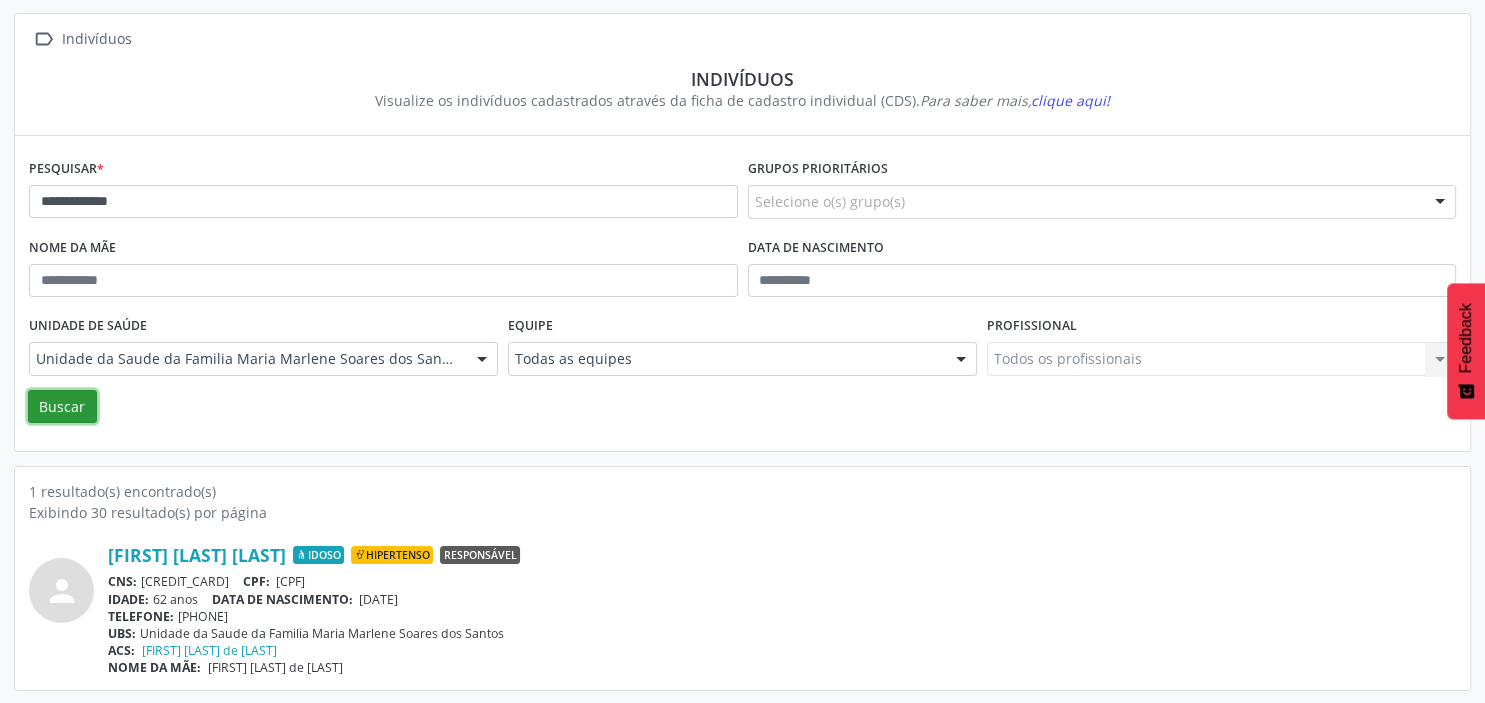 click on "Buscar" at bounding box center [62, 407] 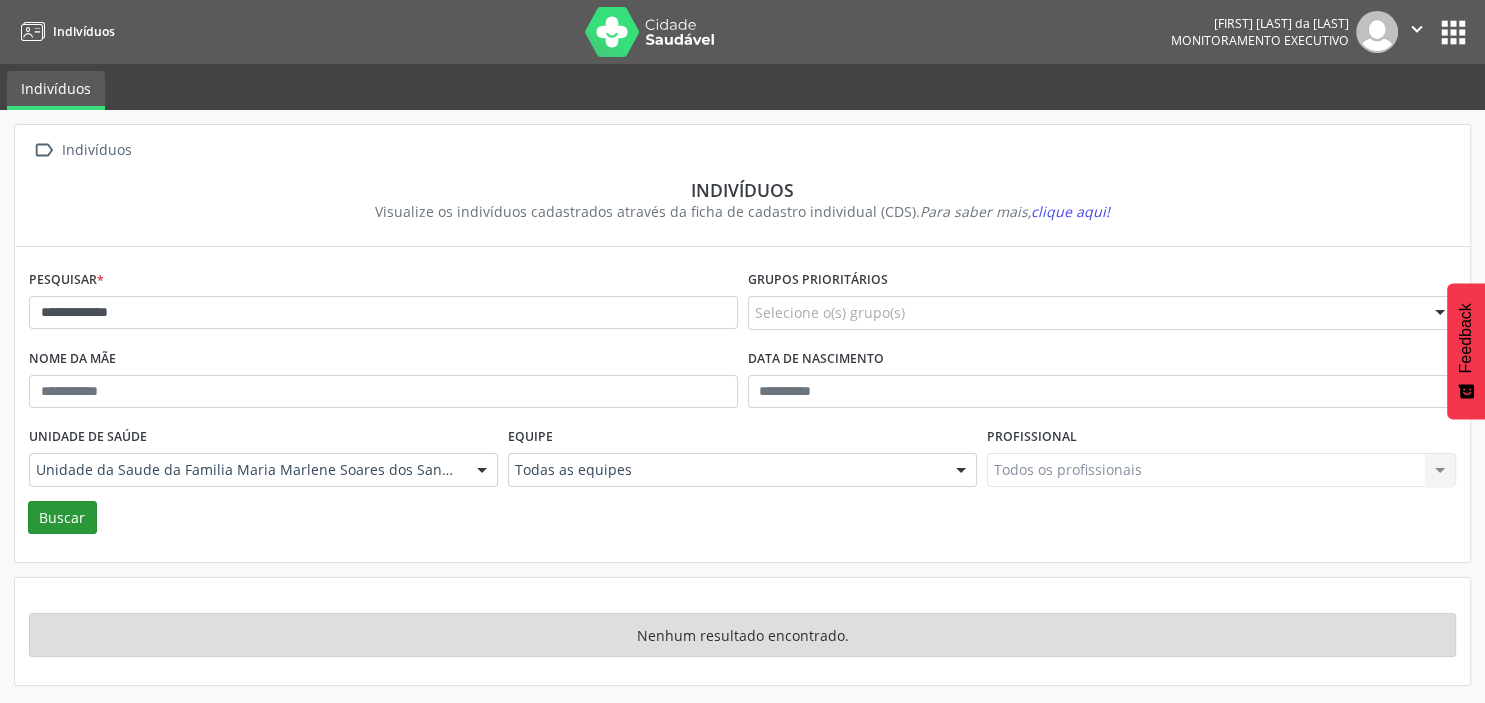 scroll, scrollTop: 0, scrollLeft: 0, axis: both 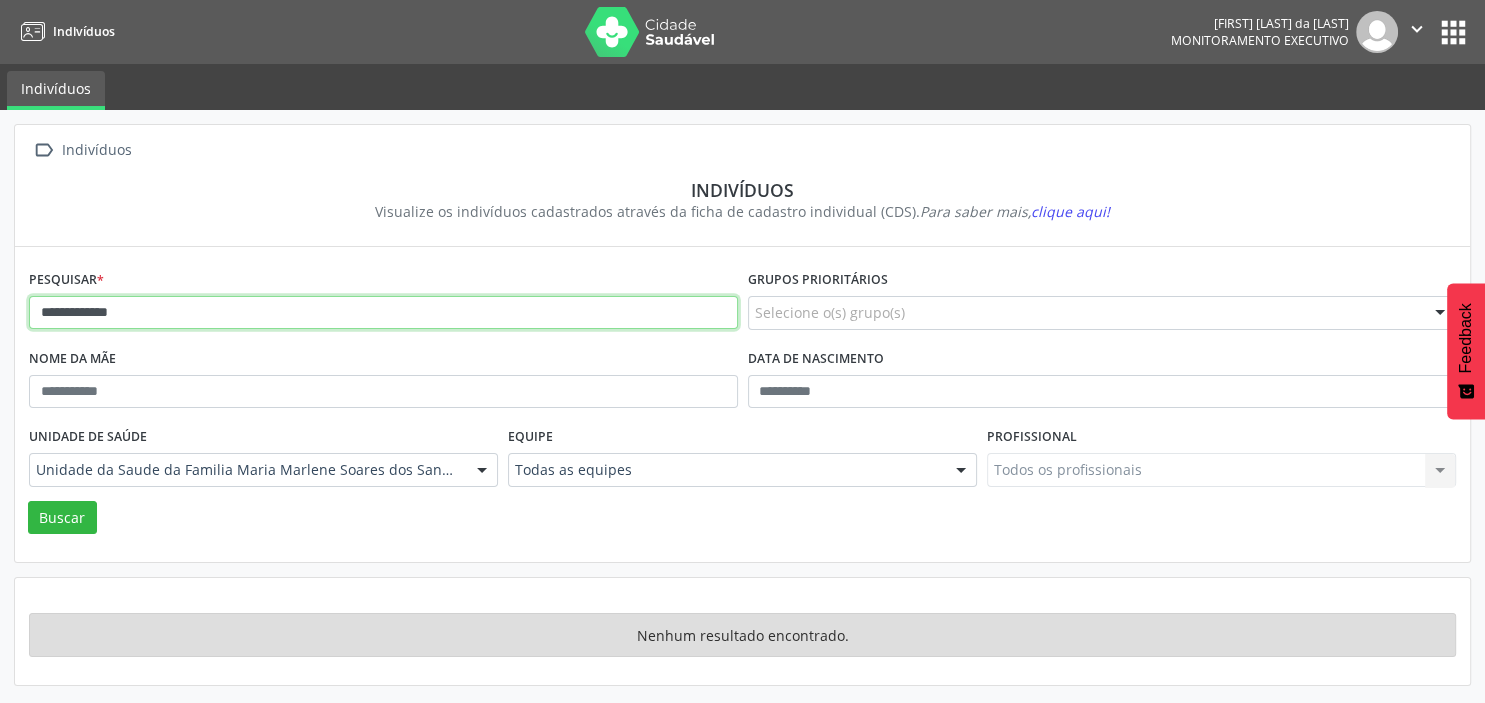 drag, startPoint x: 153, startPoint y: 318, endPoint x: 96, endPoint y: 314, distance: 57.14018 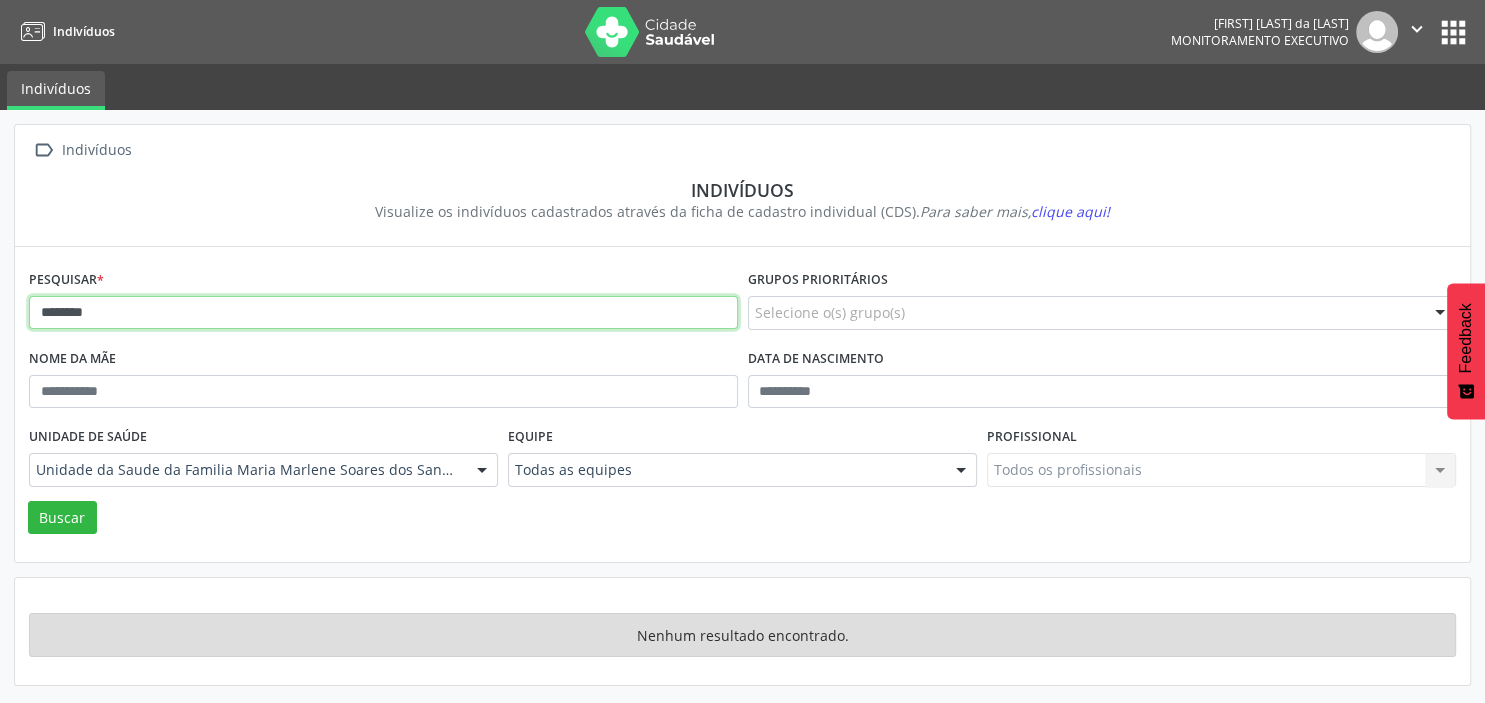 click on "Buscar" at bounding box center [62, 518] 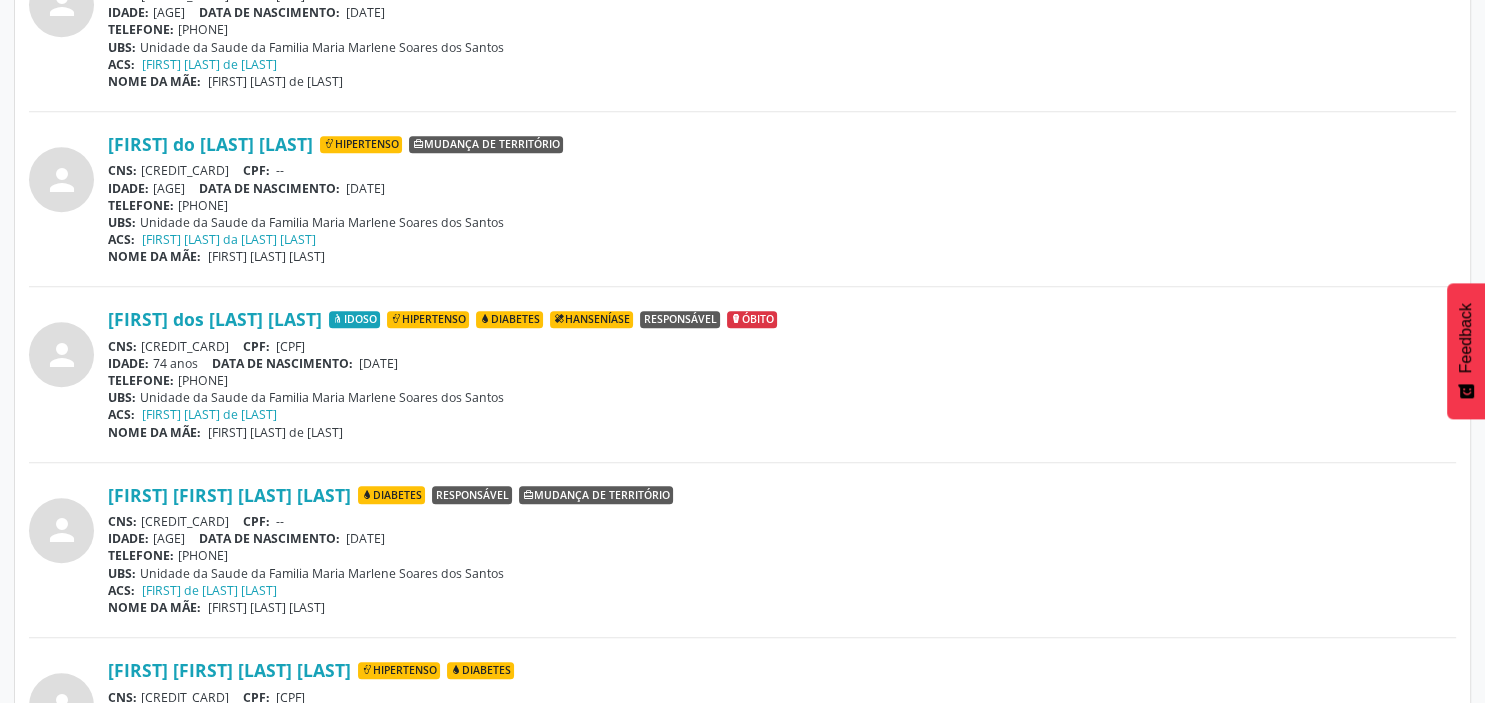 scroll, scrollTop: 1336, scrollLeft: 0, axis: vertical 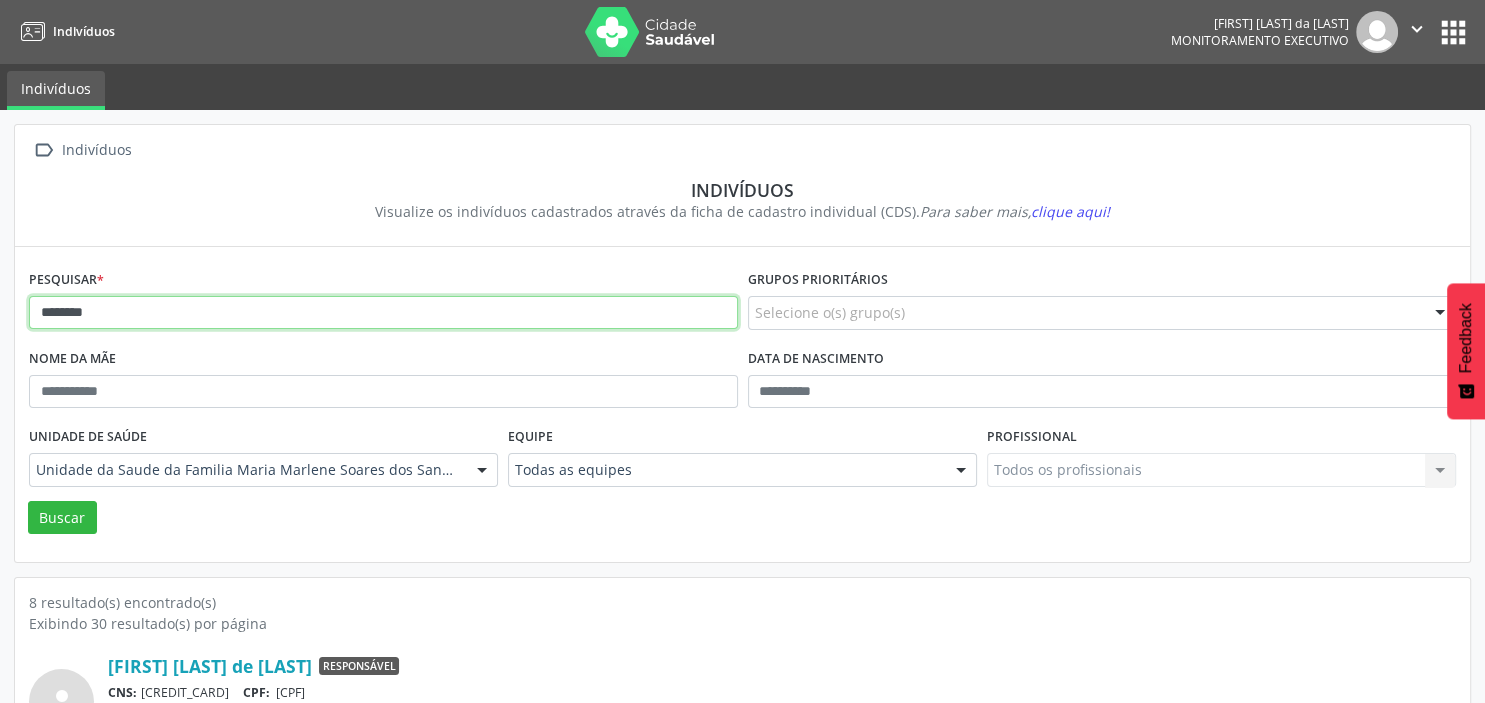 click on "*******" at bounding box center (383, 313) 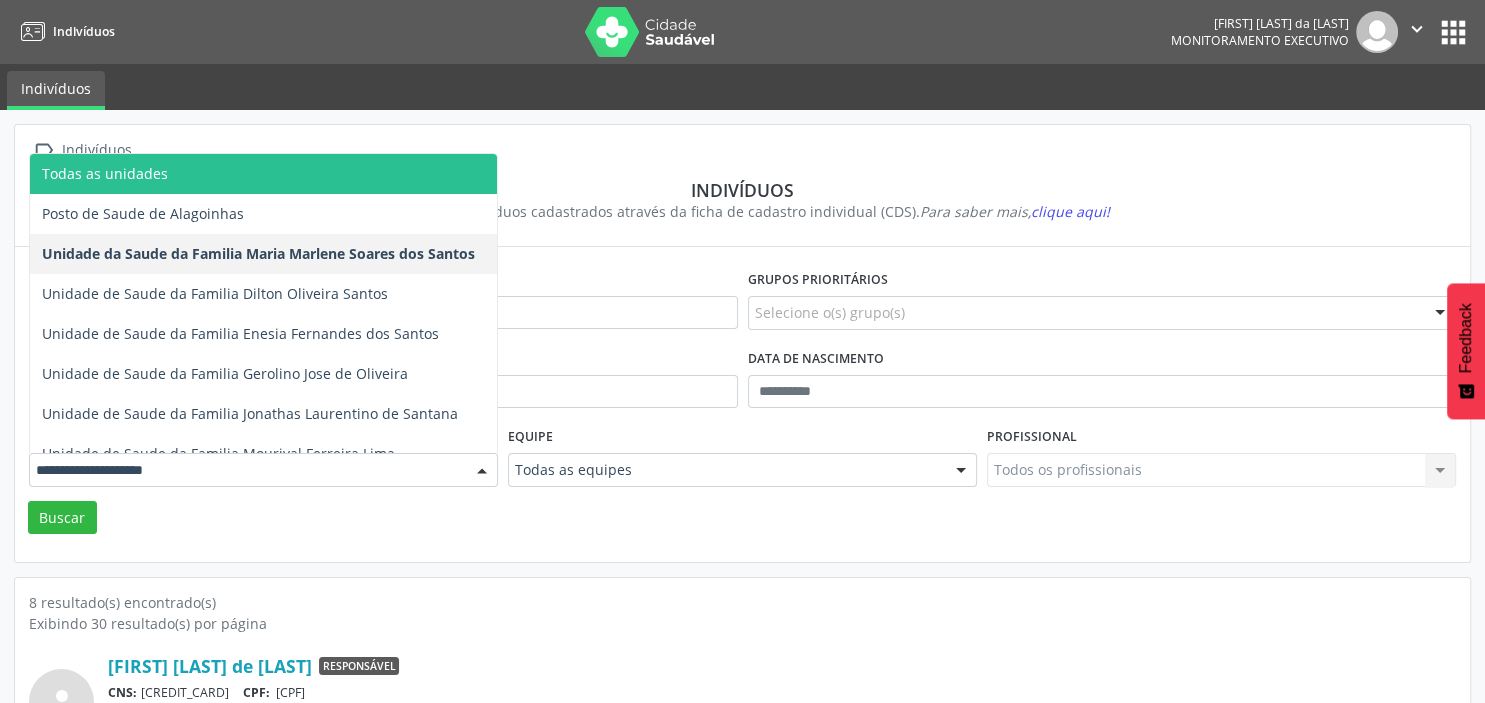 click on "Todas as unidades" at bounding box center (263, 174) 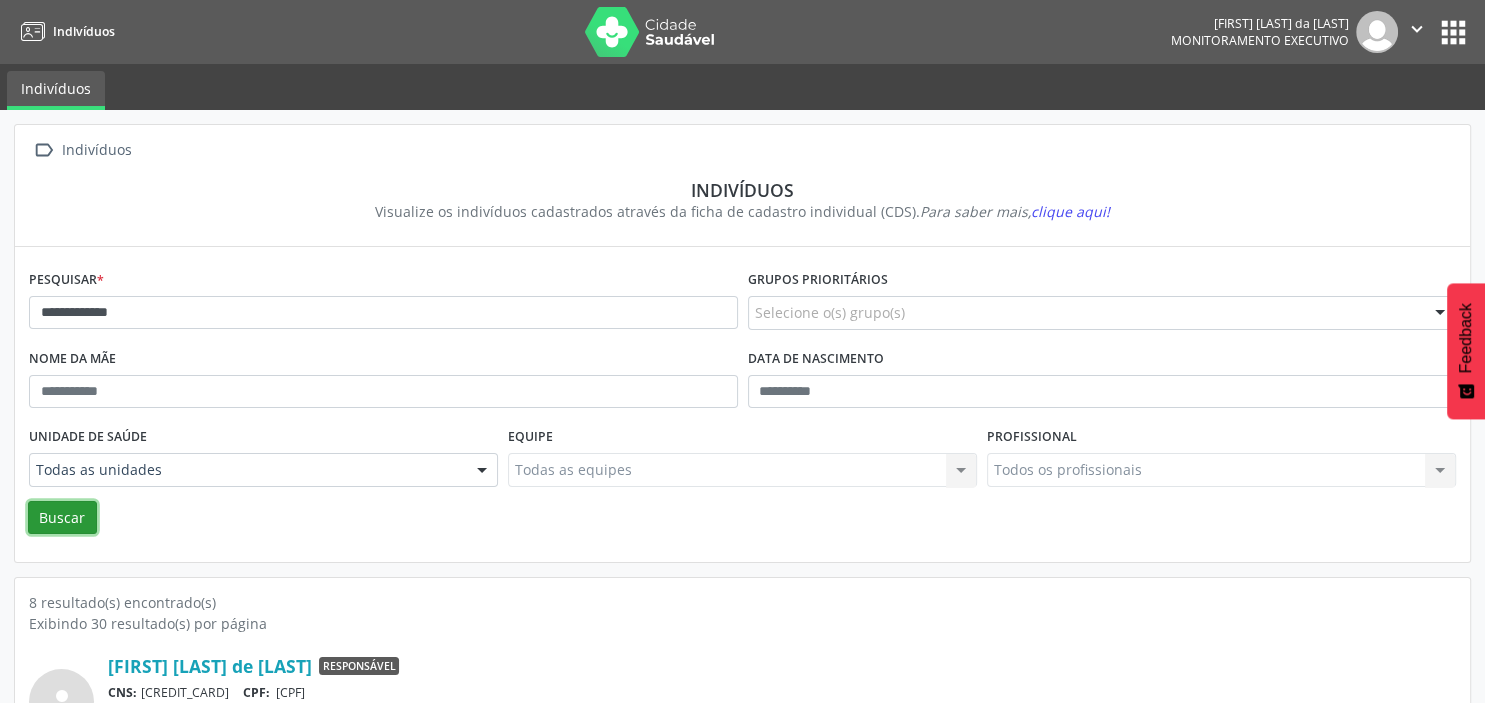 click on "Buscar" at bounding box center [62, 518] 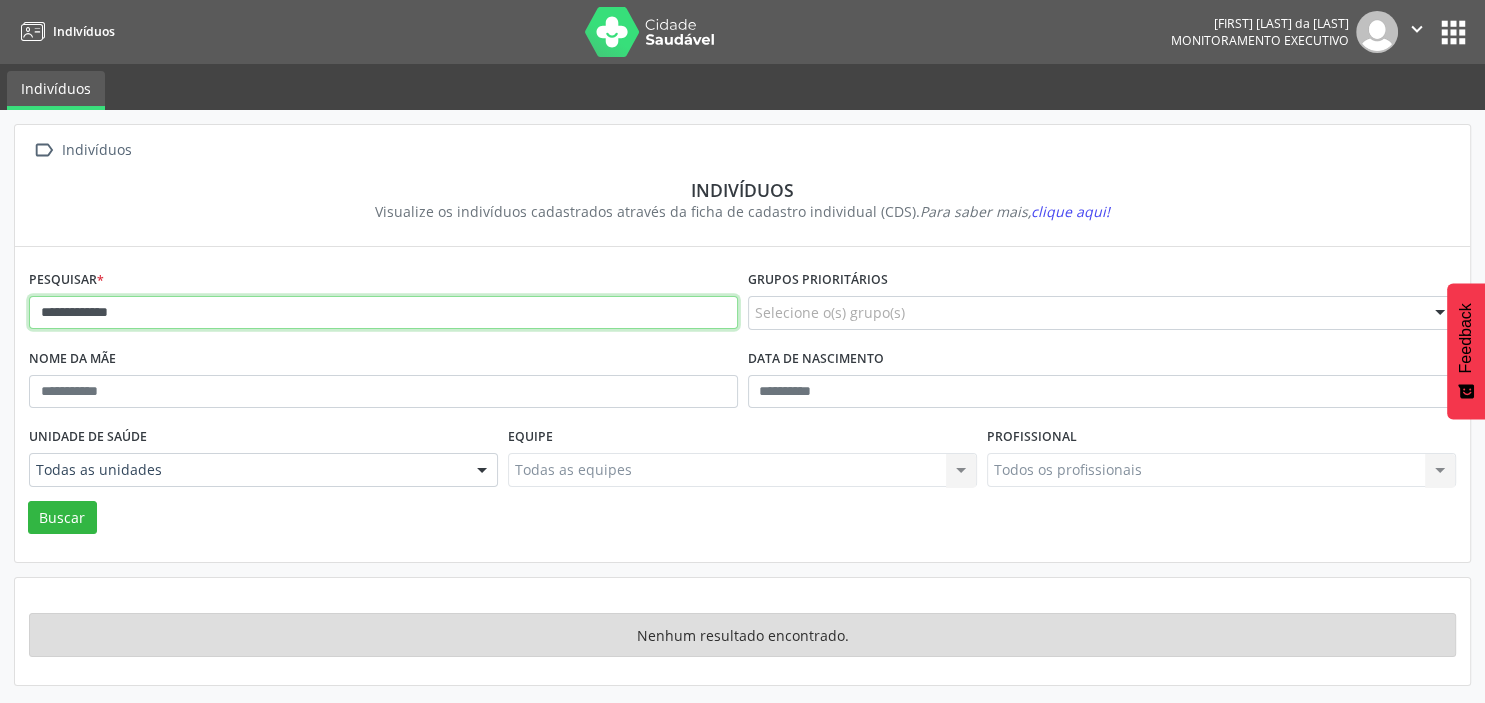 drag, startPoint x: 172, startPoint y: 310, endPoint x: 107, endPoint y: 306, distance: 65.12296 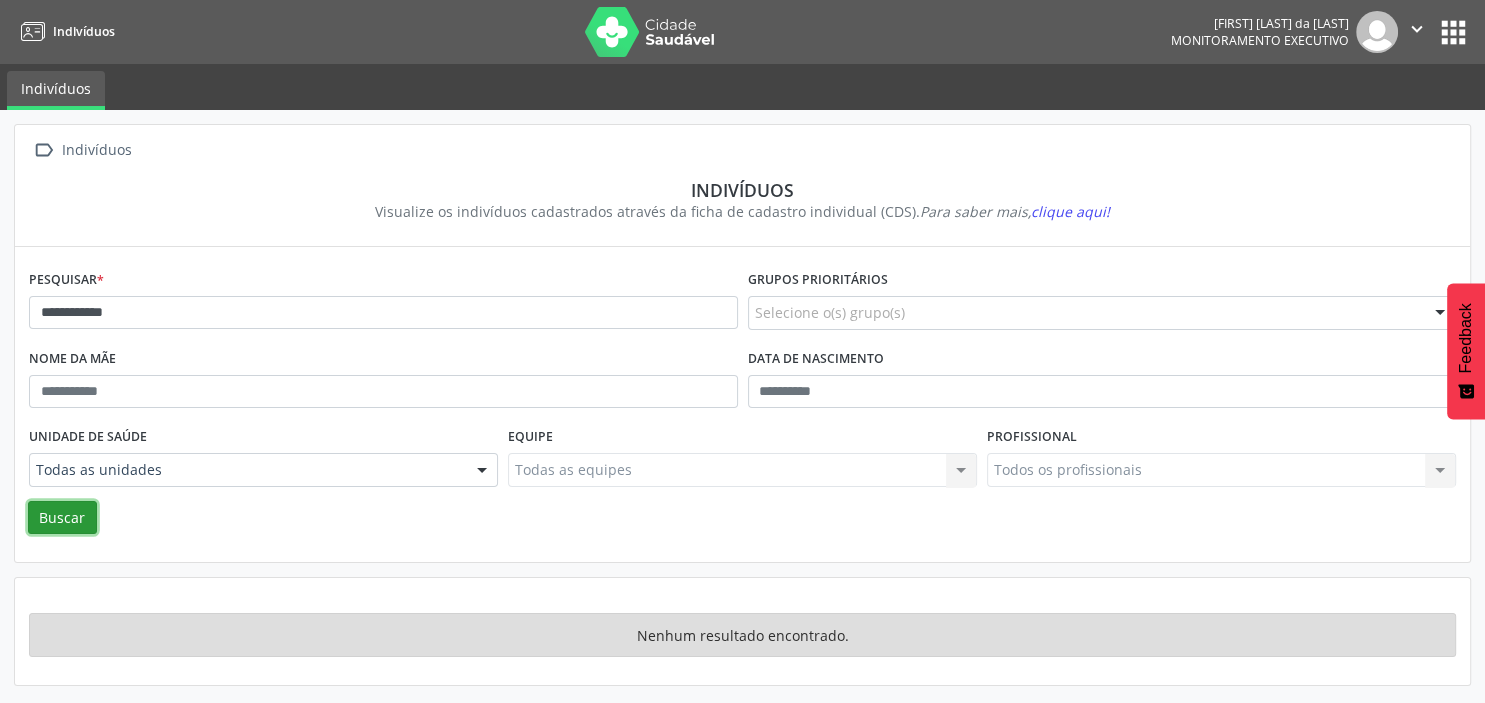 click on "Buscar" at bounding box center [62, 518] 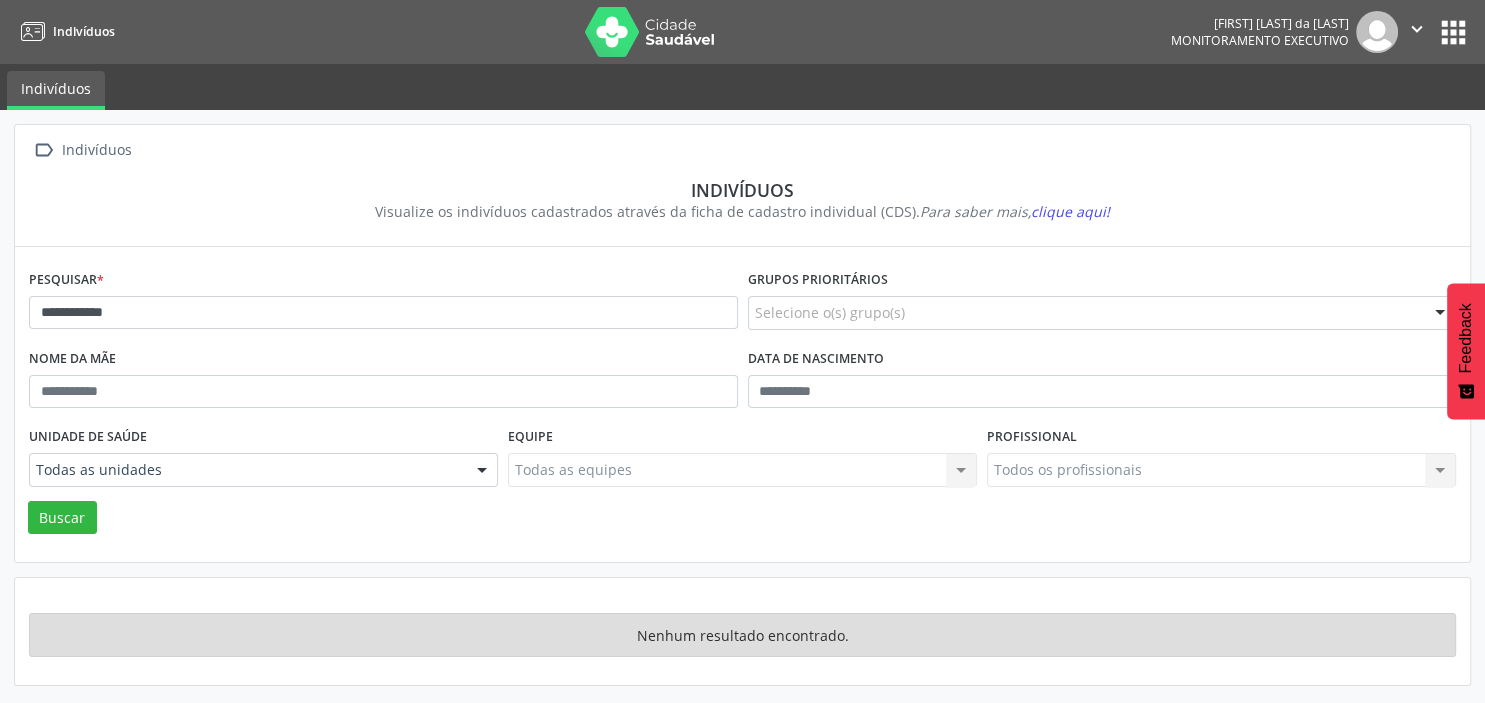 click on "" at bounding box center (1417, 29) 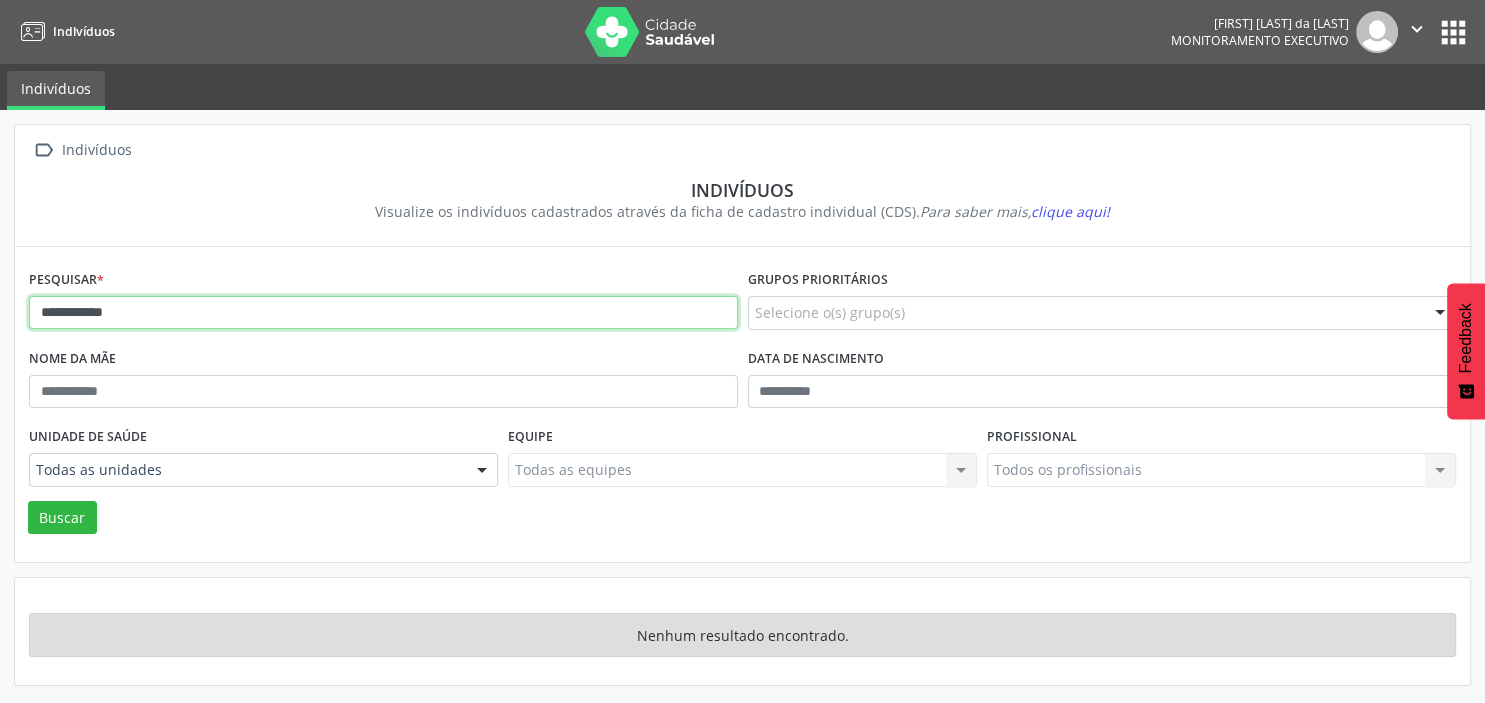 drag, startPoint x: 146, startPoint y: 318, endPoint x: 0, endPoint y: 322, distance: 146.05478 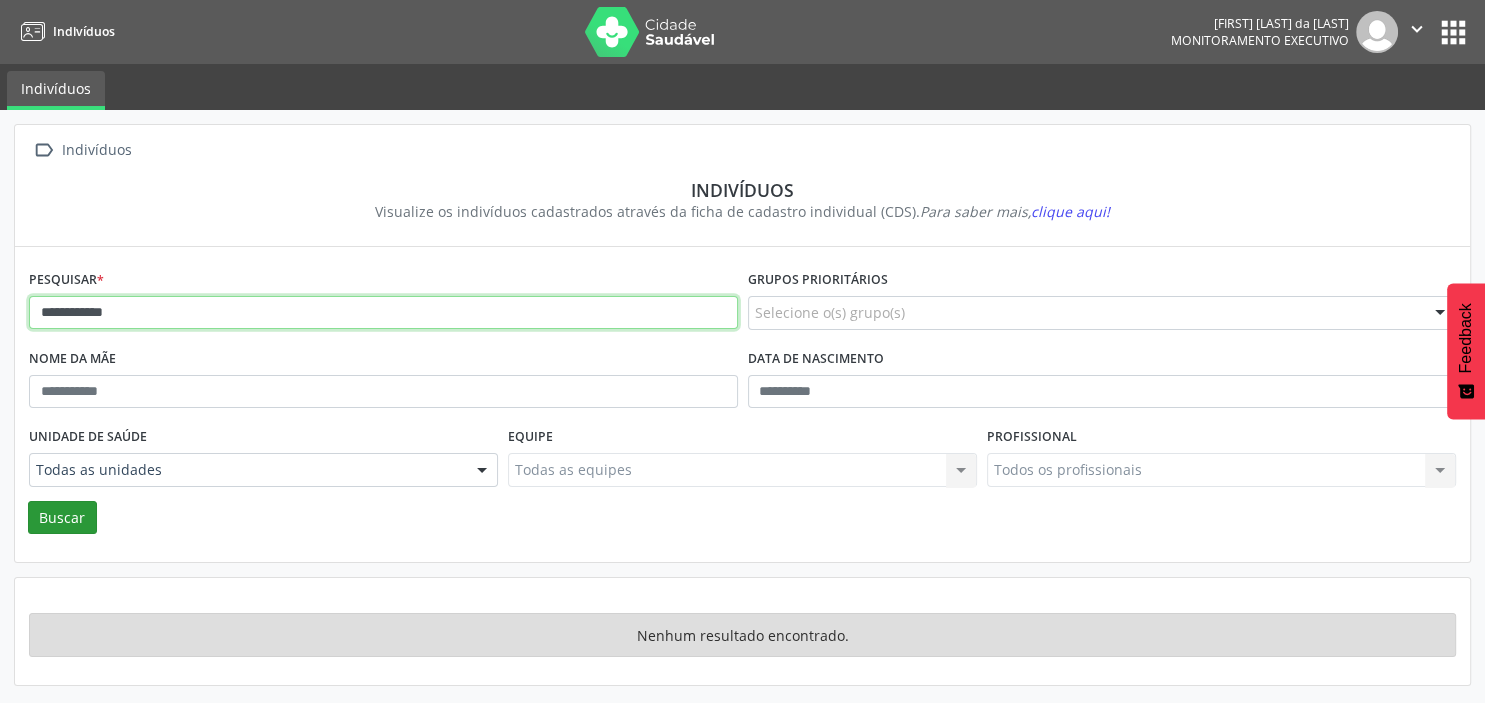 type on "**********" 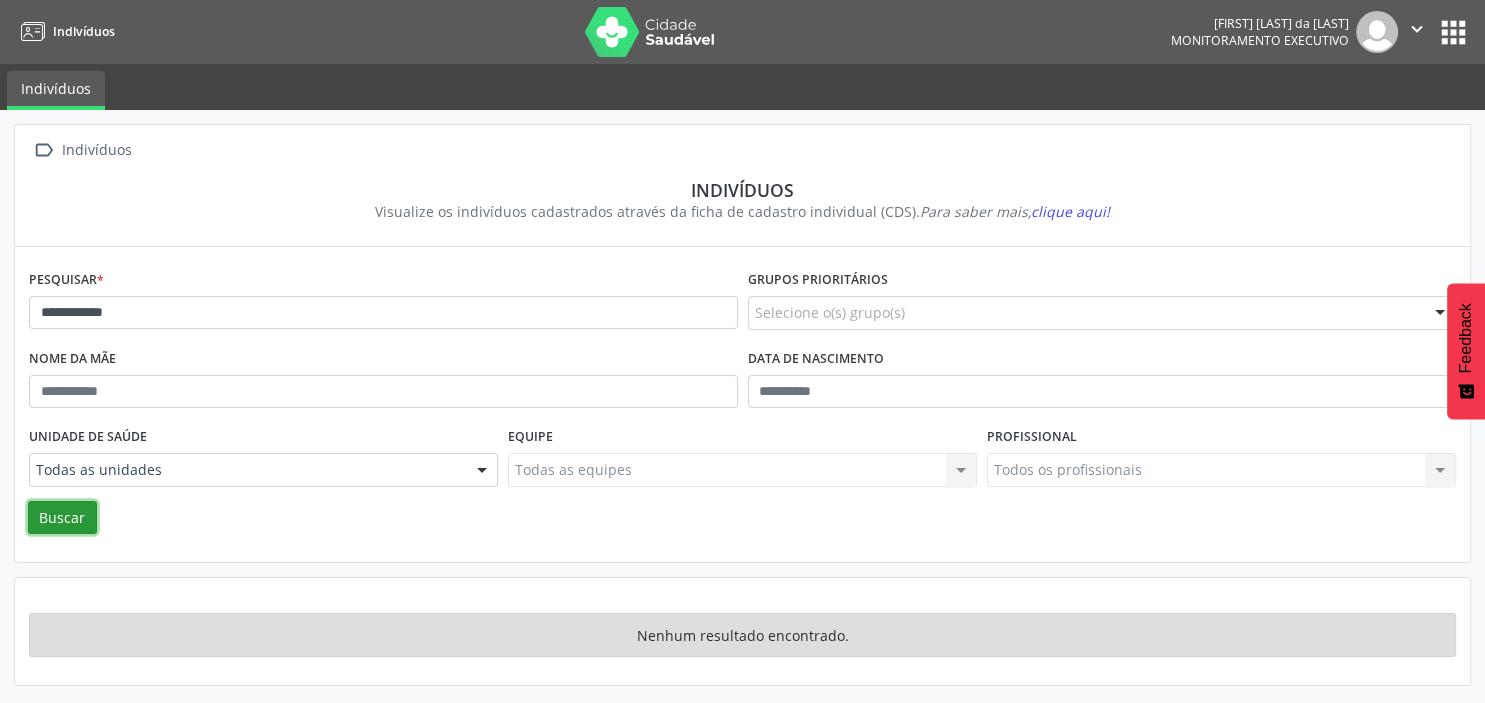 click on "Buscar" at bounding box center [62, 518] 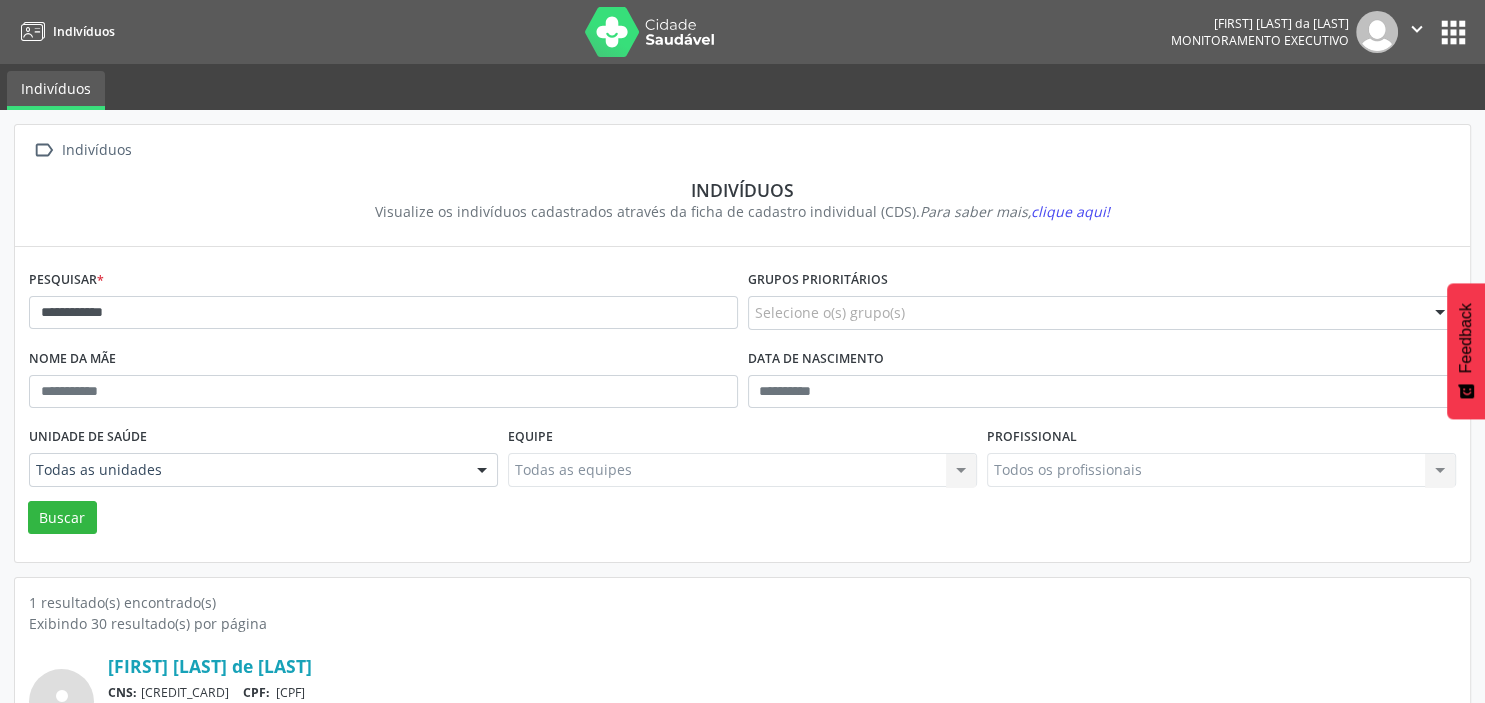 scroll, scrollTop: 111, scrollLeft: 0, axis: vertical 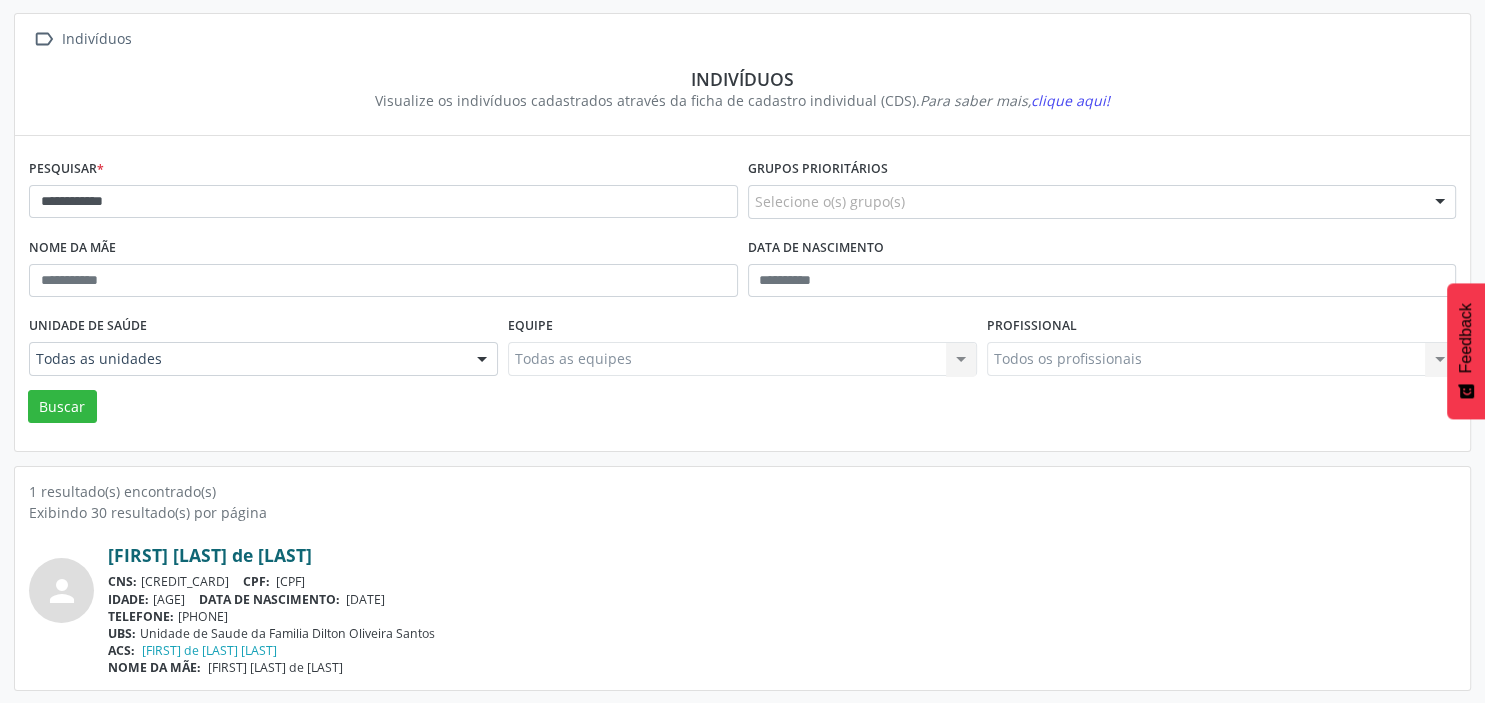 click on "[FIRST] [LAST] de [LAST]" at bounding box center [210, 555] 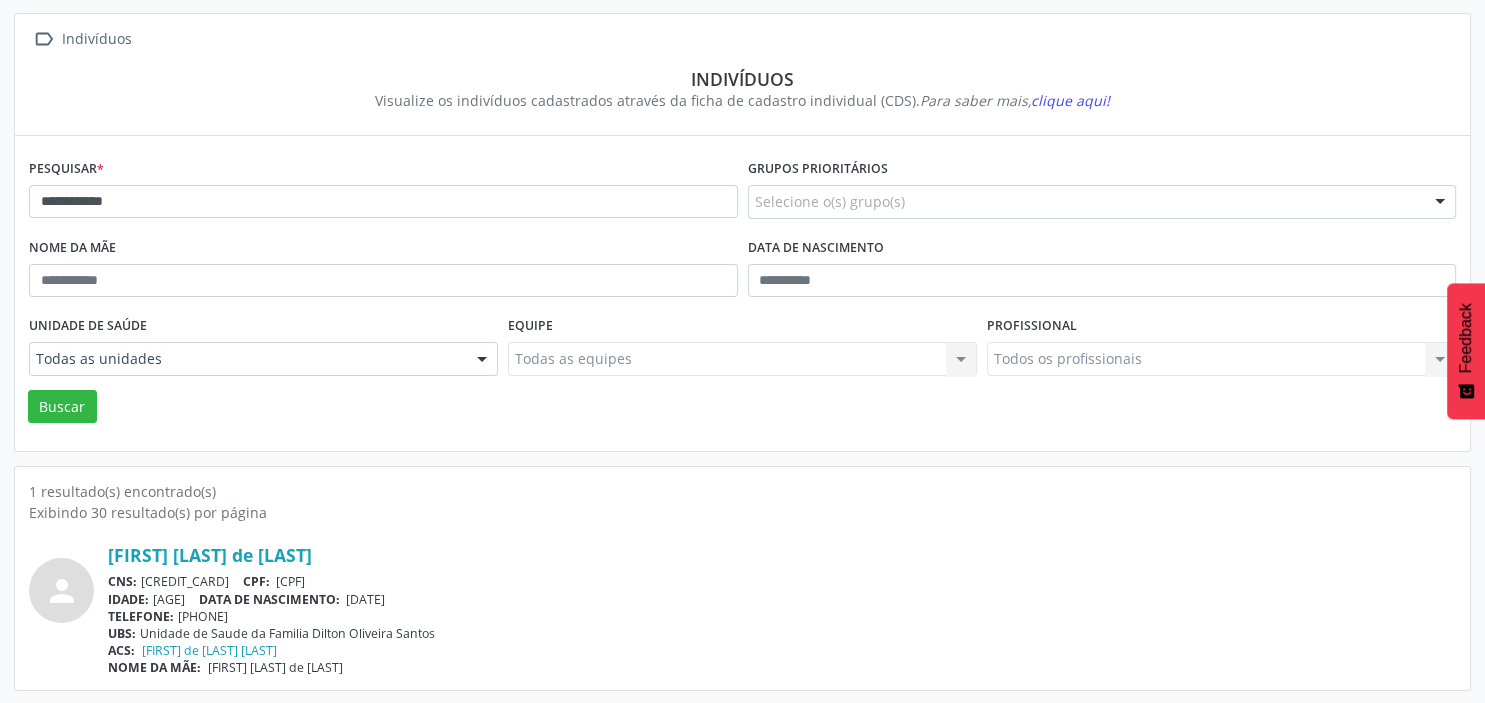 scroll, scrollTop: 0, scrollLeft: 0, axis: both 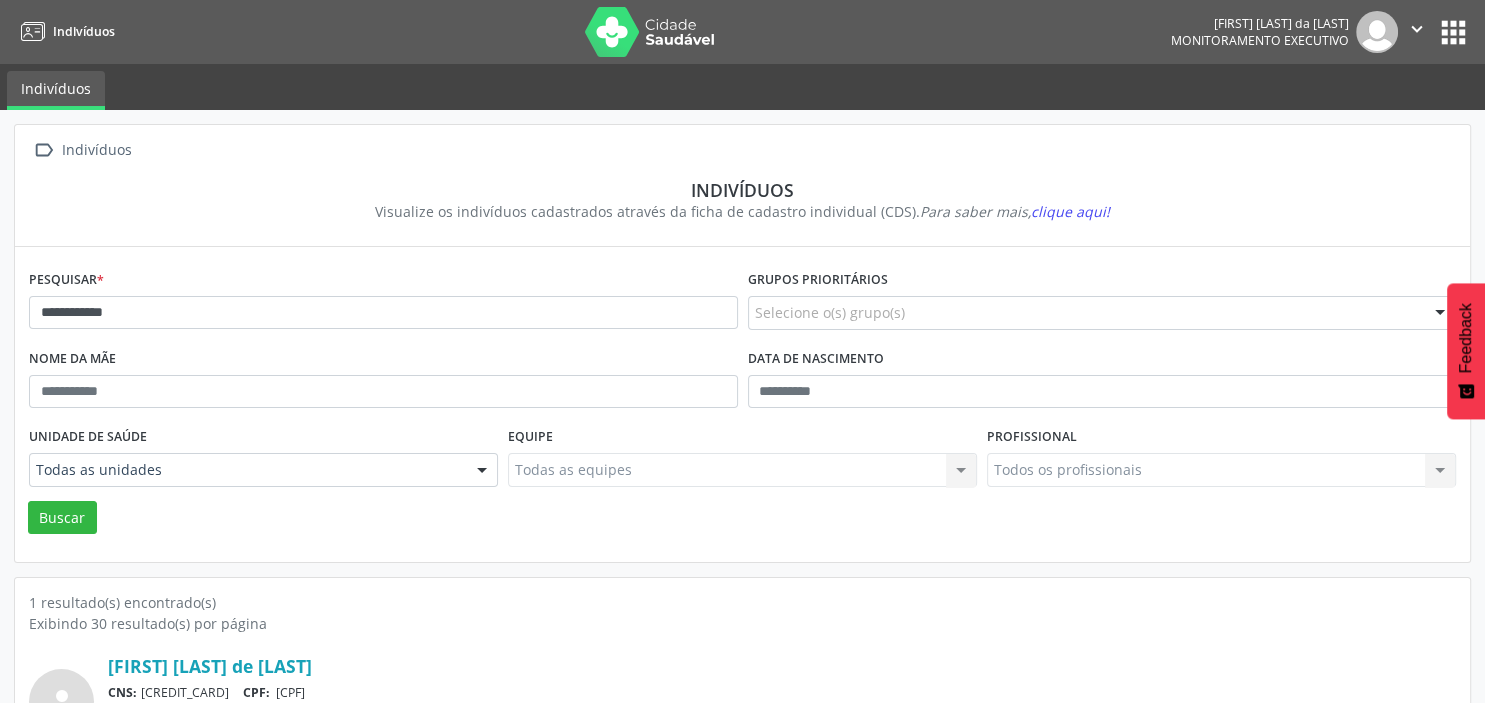click on "" at bounding box center (1417, 29) 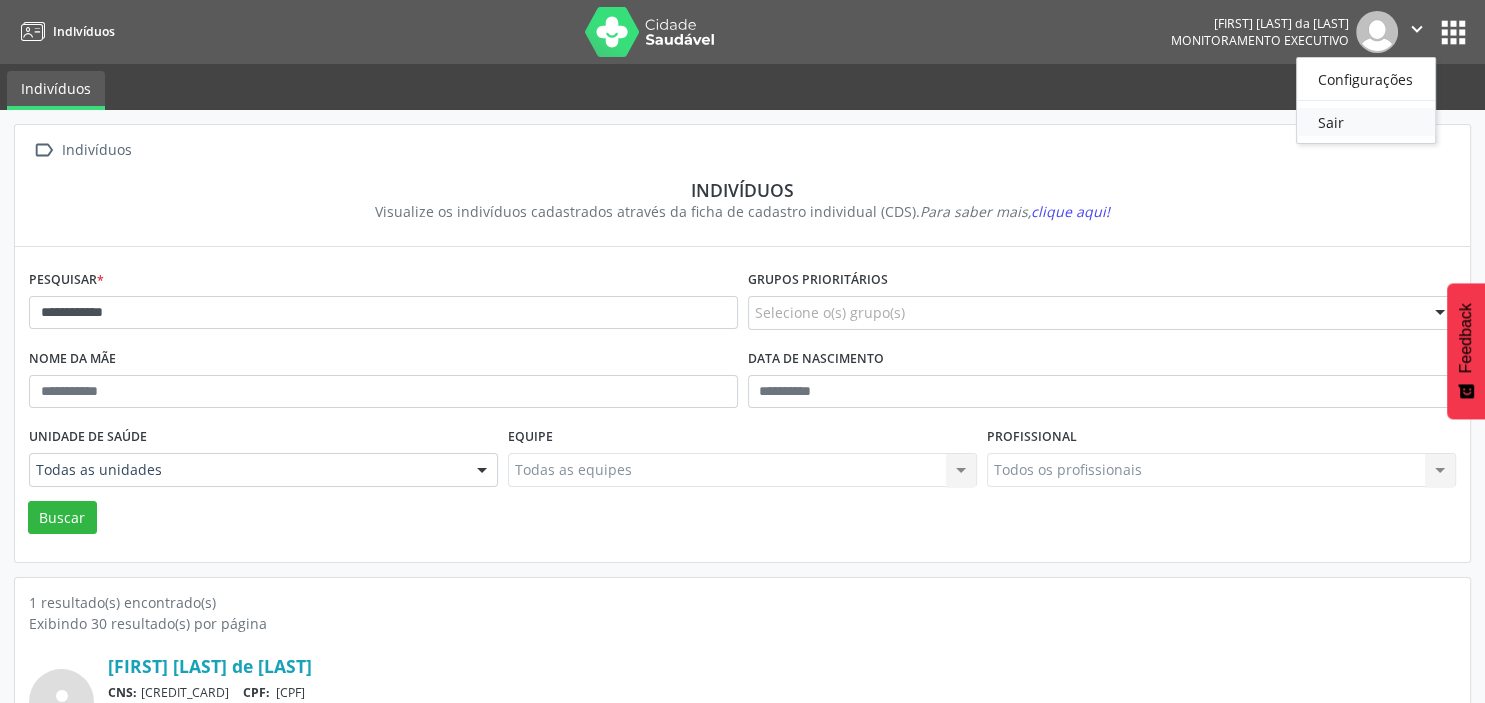 click on "Sair" at bounding box center [1366, 122] 